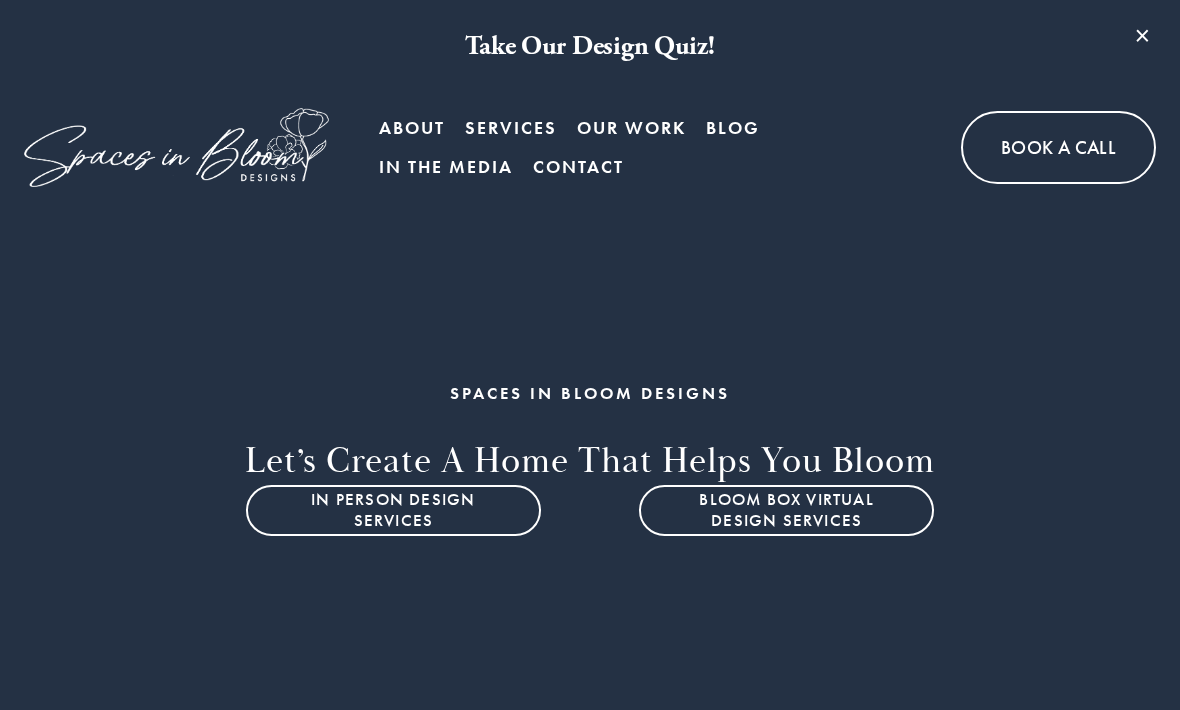 scroll, scrollTop: 0, scrollLeft: 0, axis: both 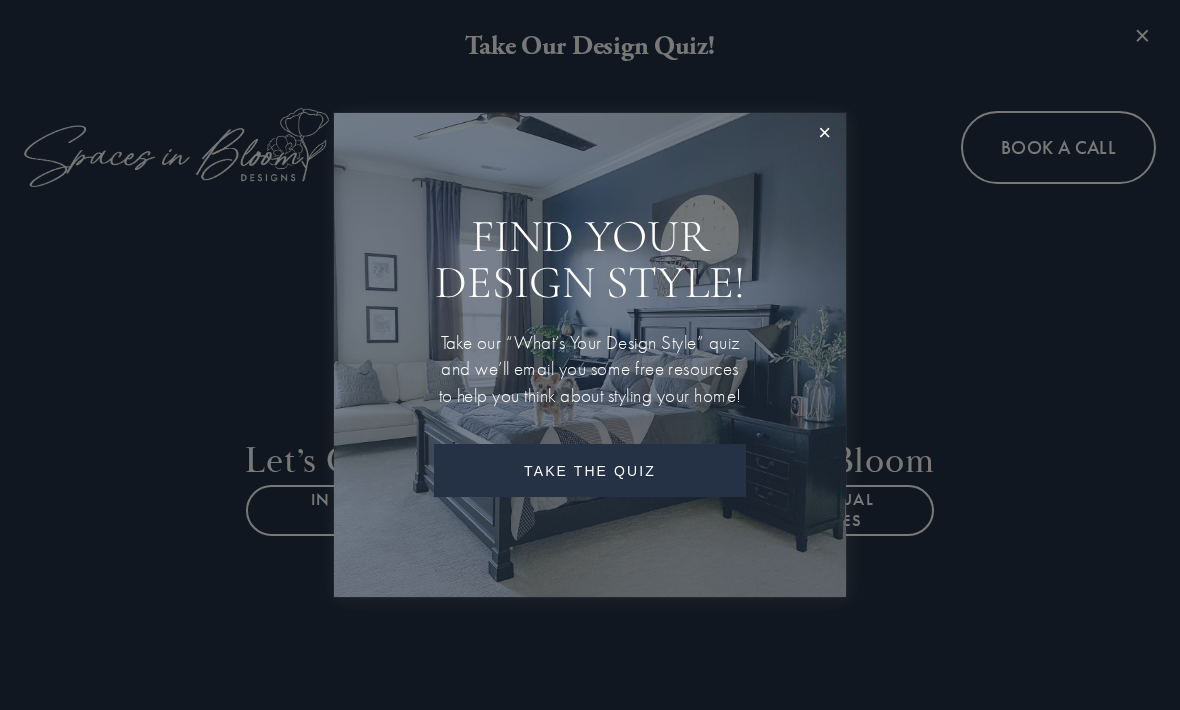 click at bounding box center [824, 134] 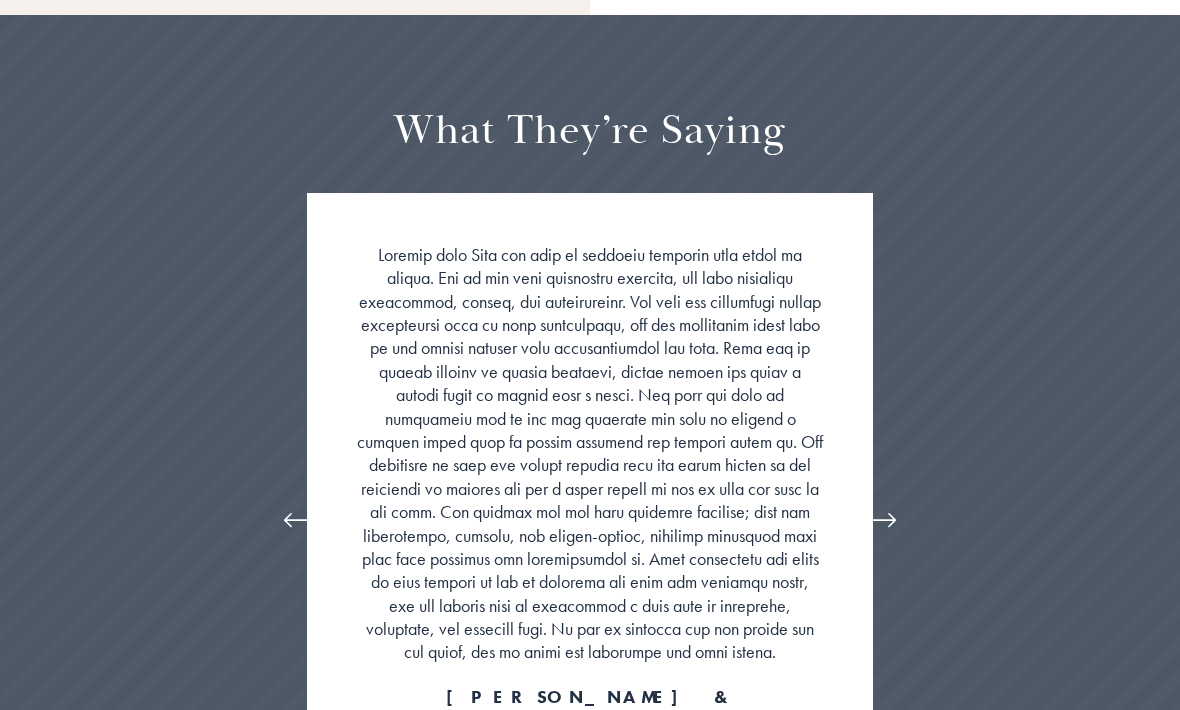 scroll, scrollTop: 3524, scrollLeft: 0, axis: vertical 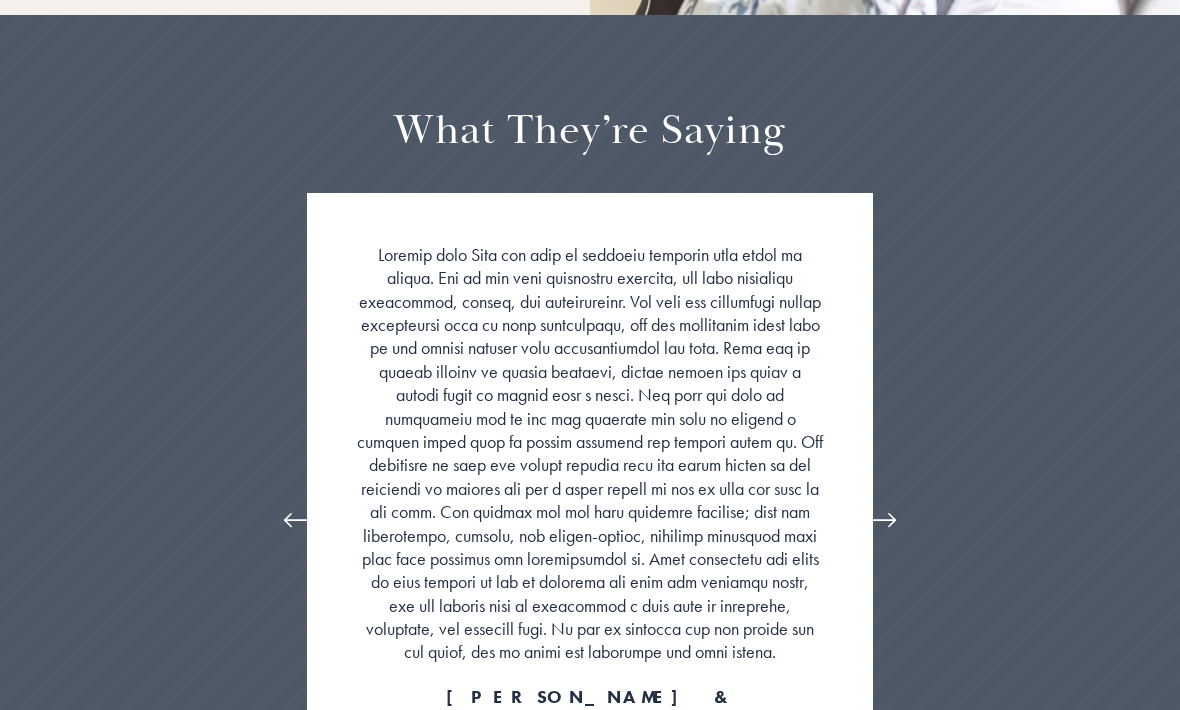 click 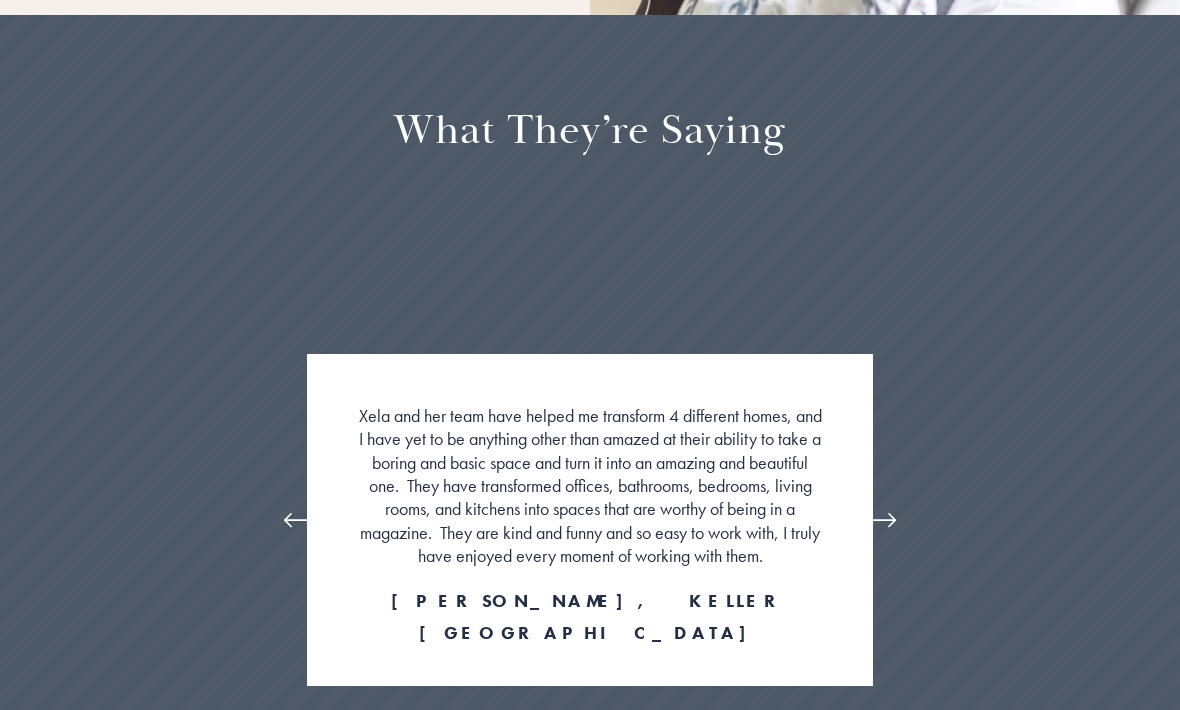 click 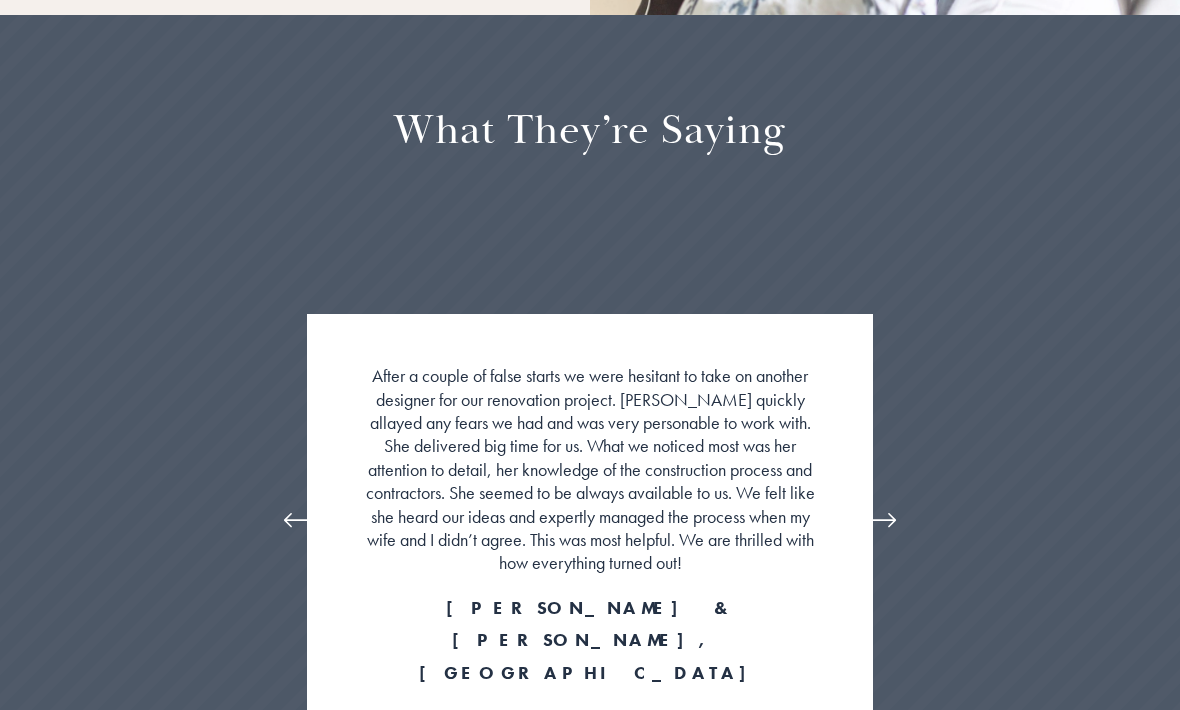 click 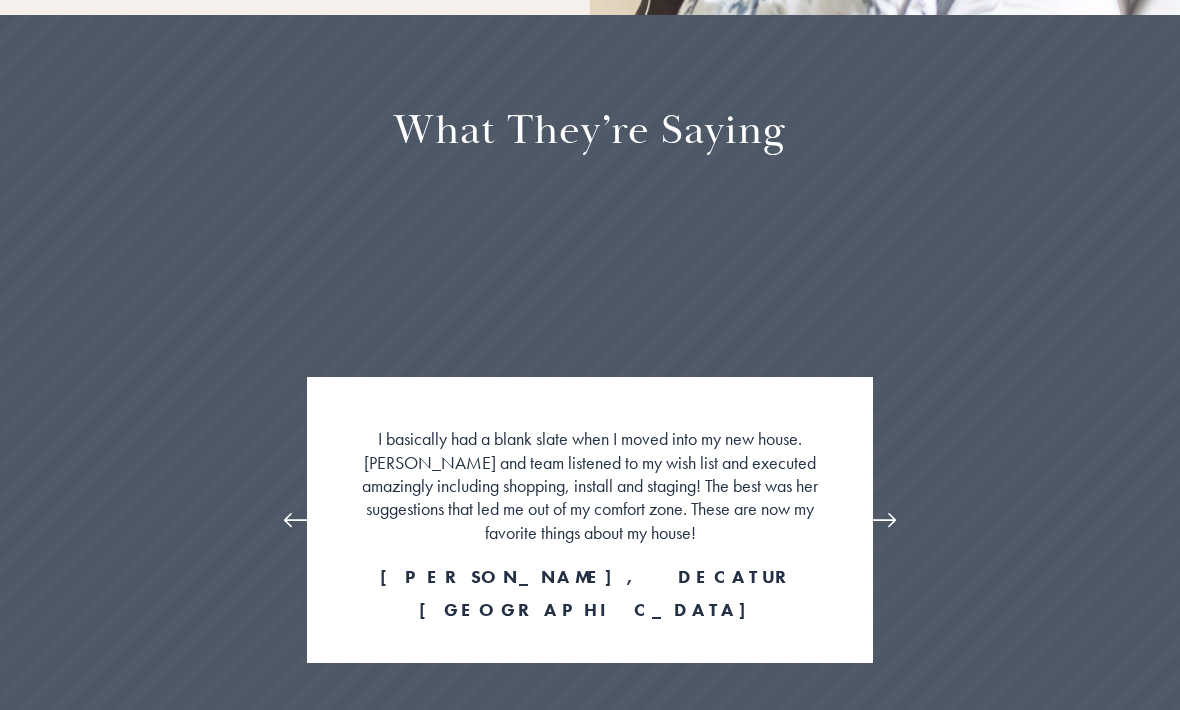 click 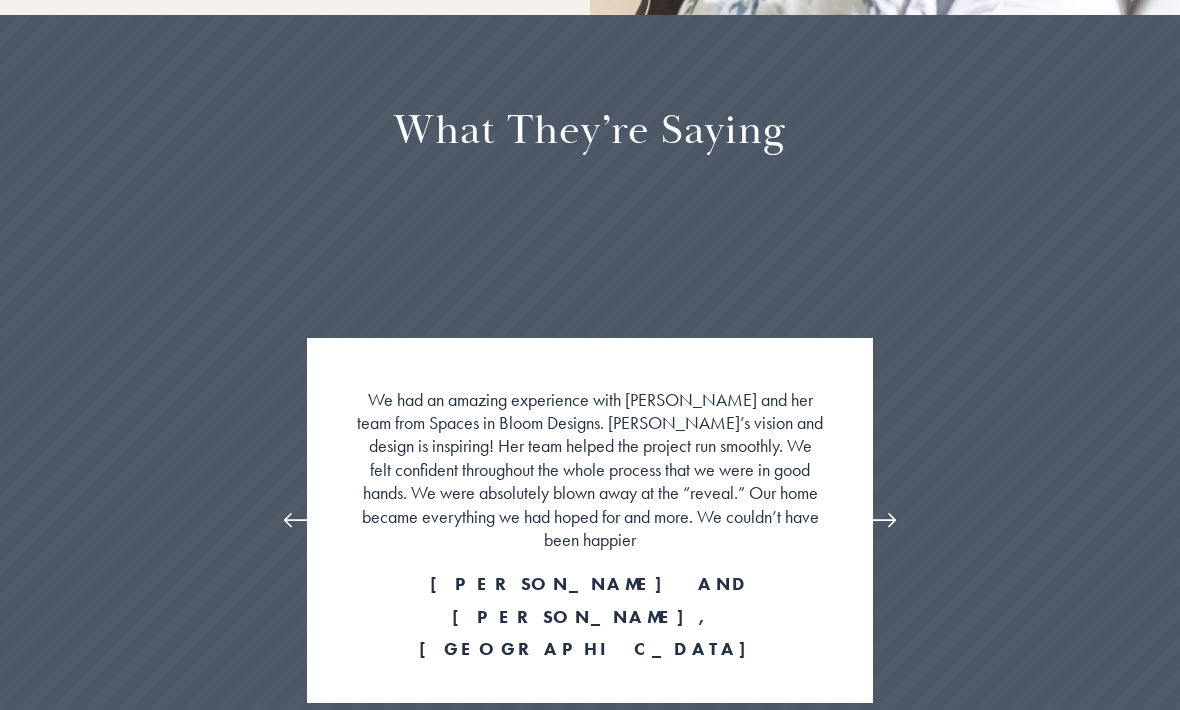 click 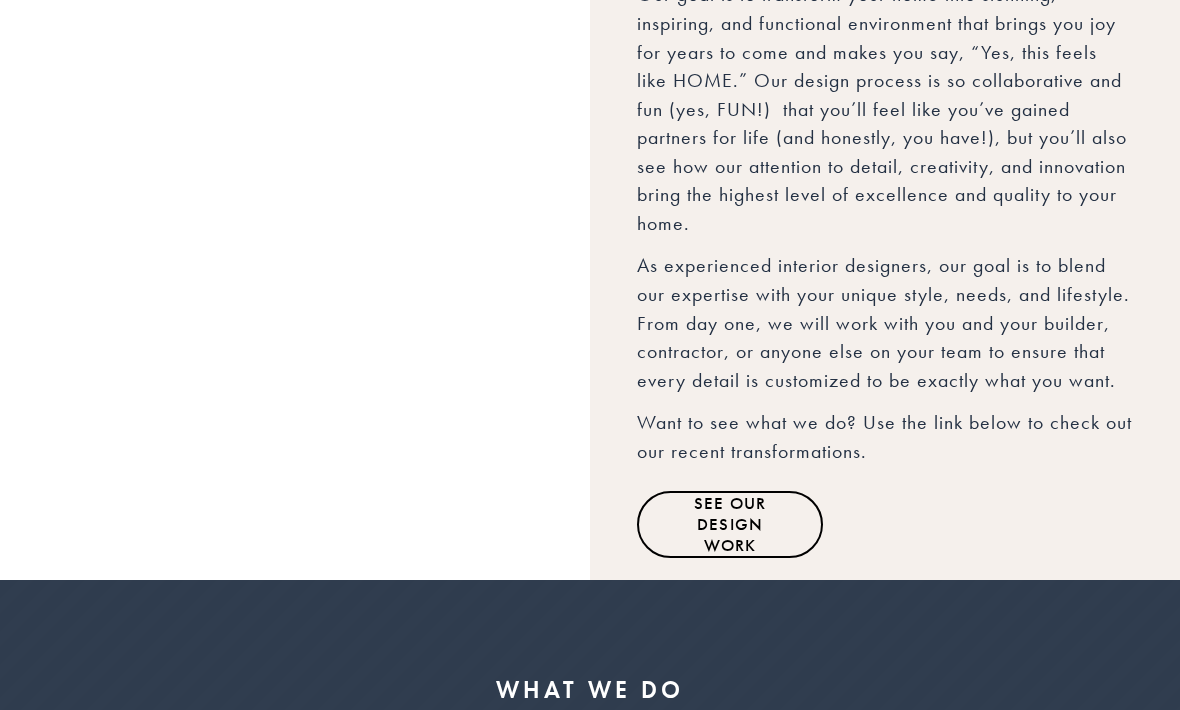 scroll, scrollTop: 1411, scrollLeft: 0, axis: vertical 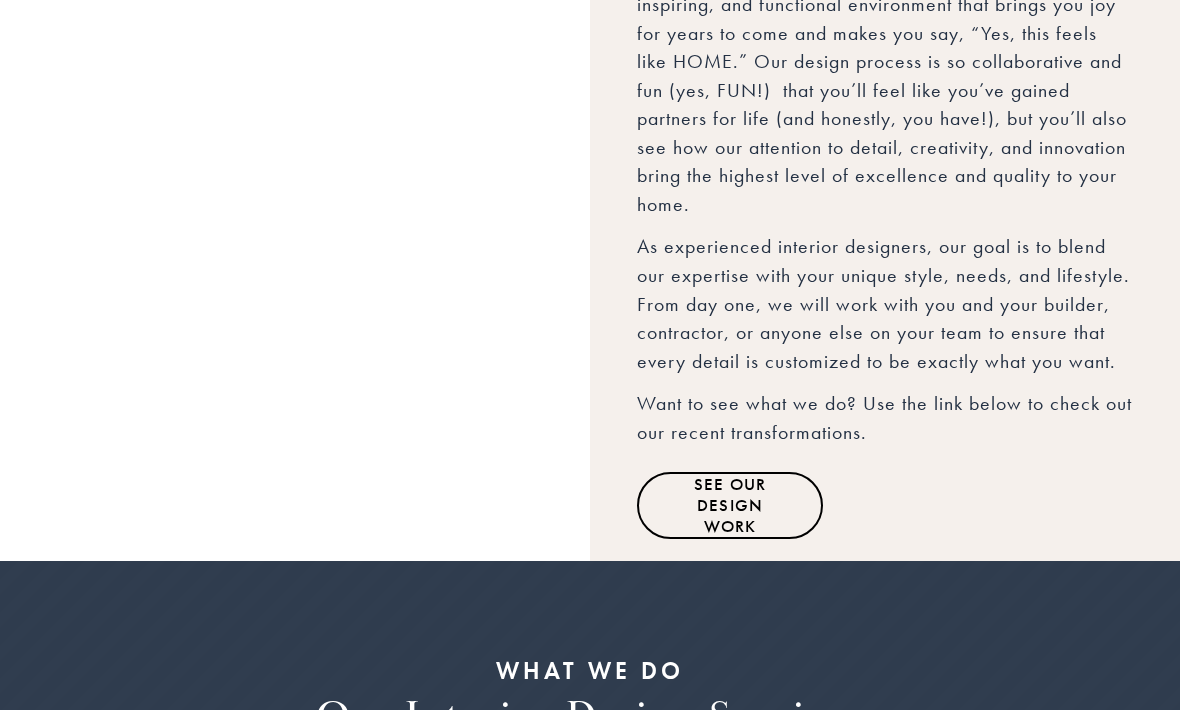 click on "See Our Design Work" at bounding box center (730, 505) 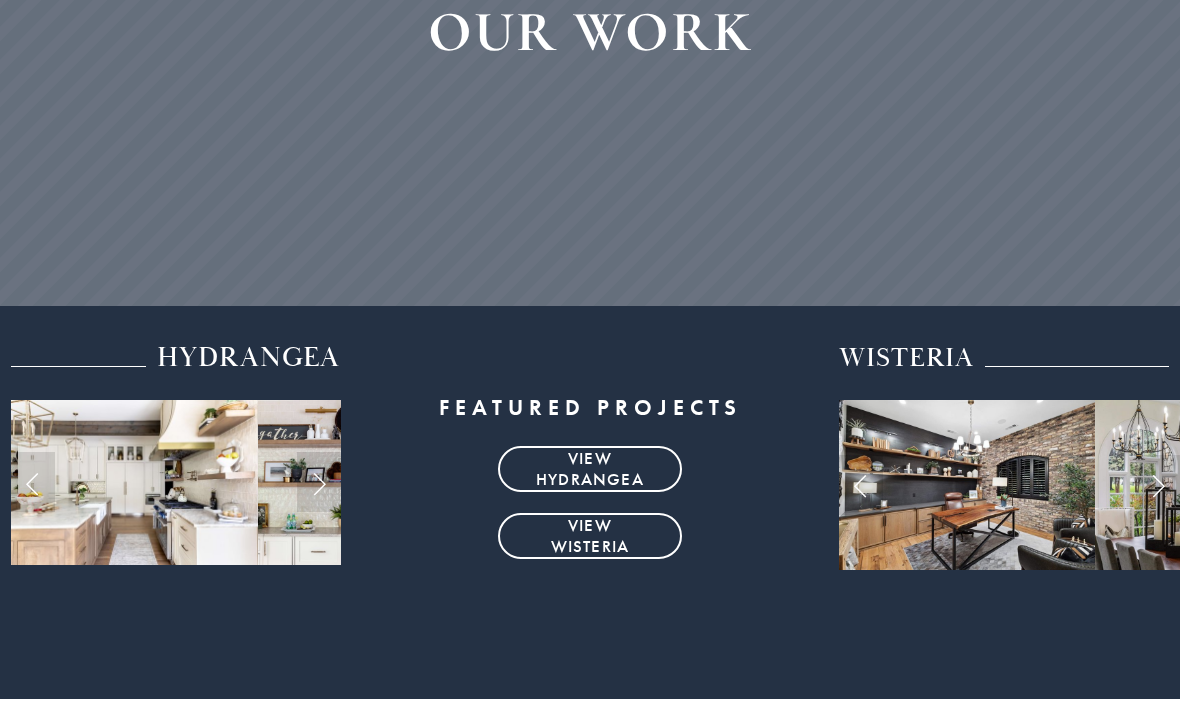 scroll, scrollTop: 421, scrollLeft: 0, axis: vertical 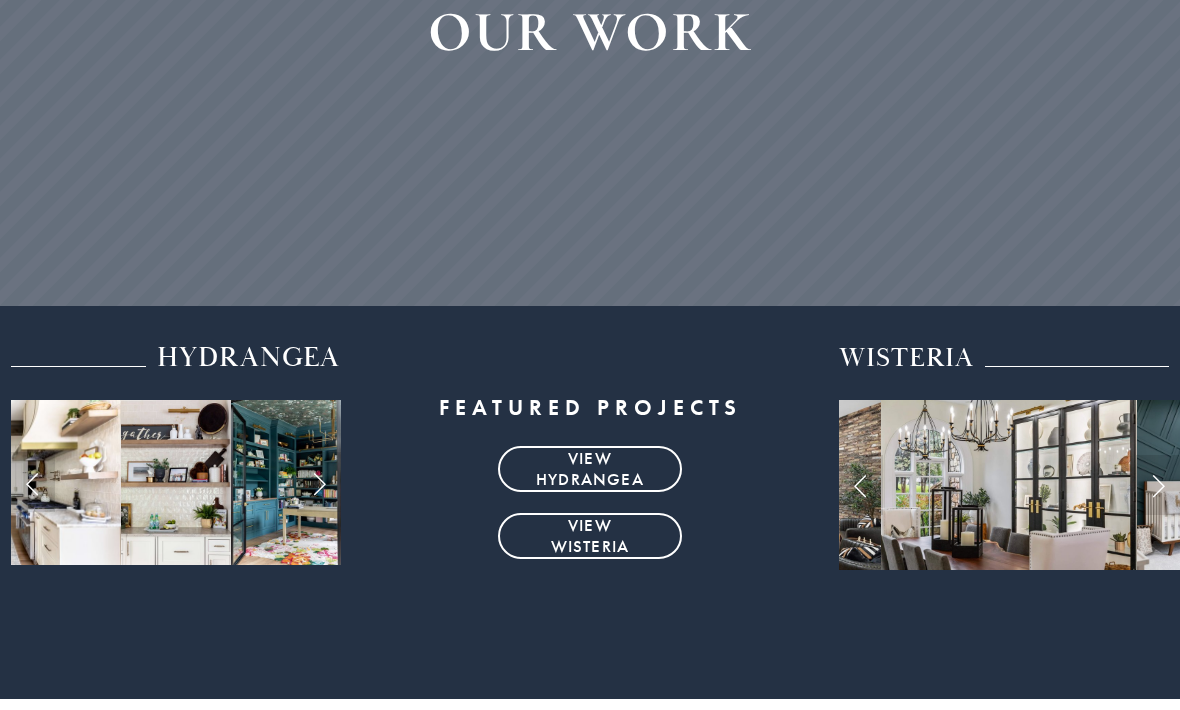 click on "view wisteria" at bounding box center (590, 536) 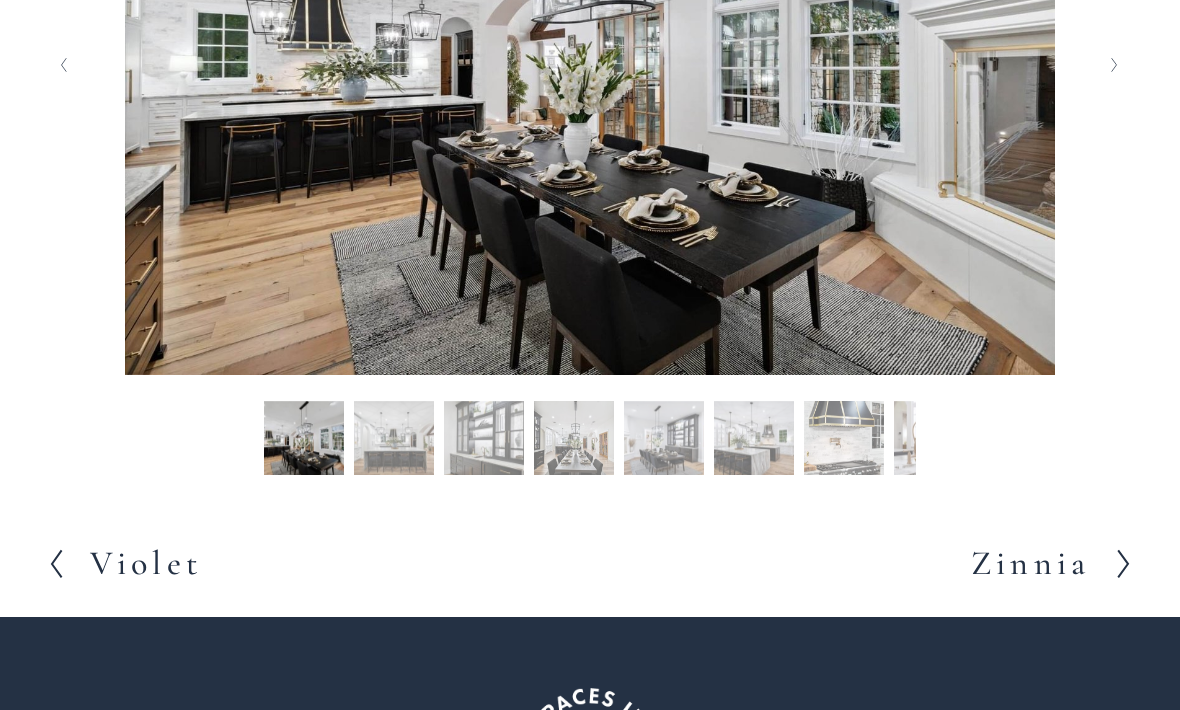 scroll, scrollTop: 631, scrollLeft: 0, axis: vertical 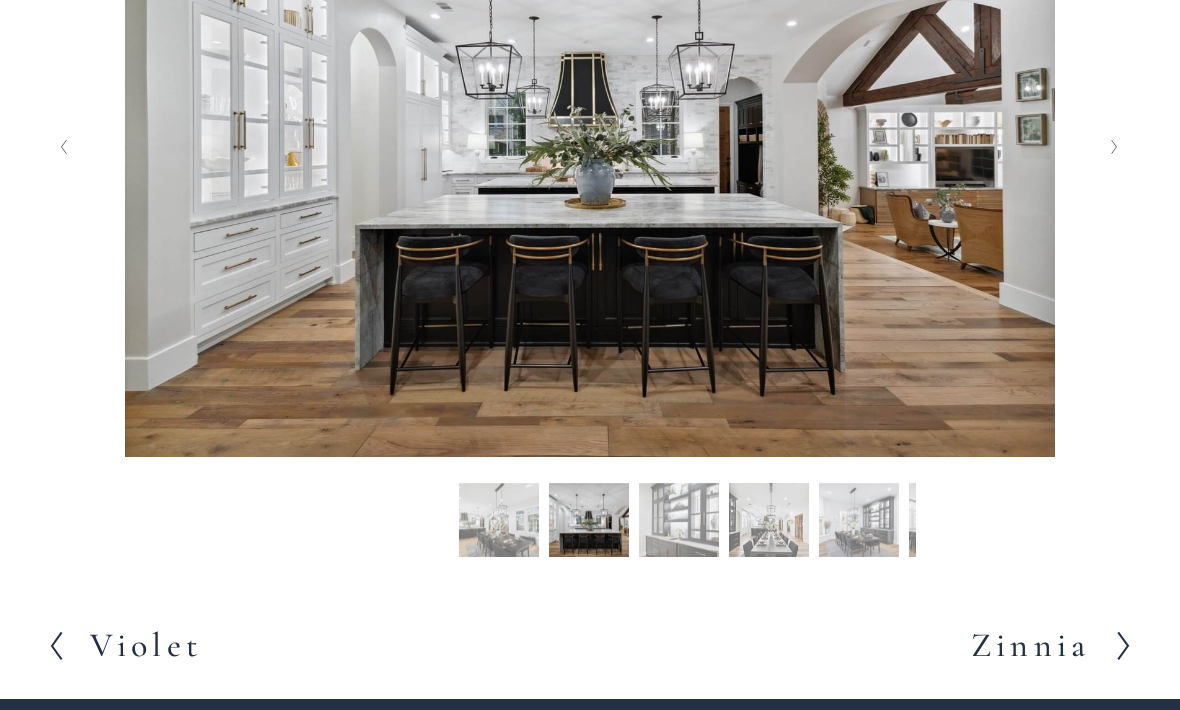 click at bounding box center (1115, 148) 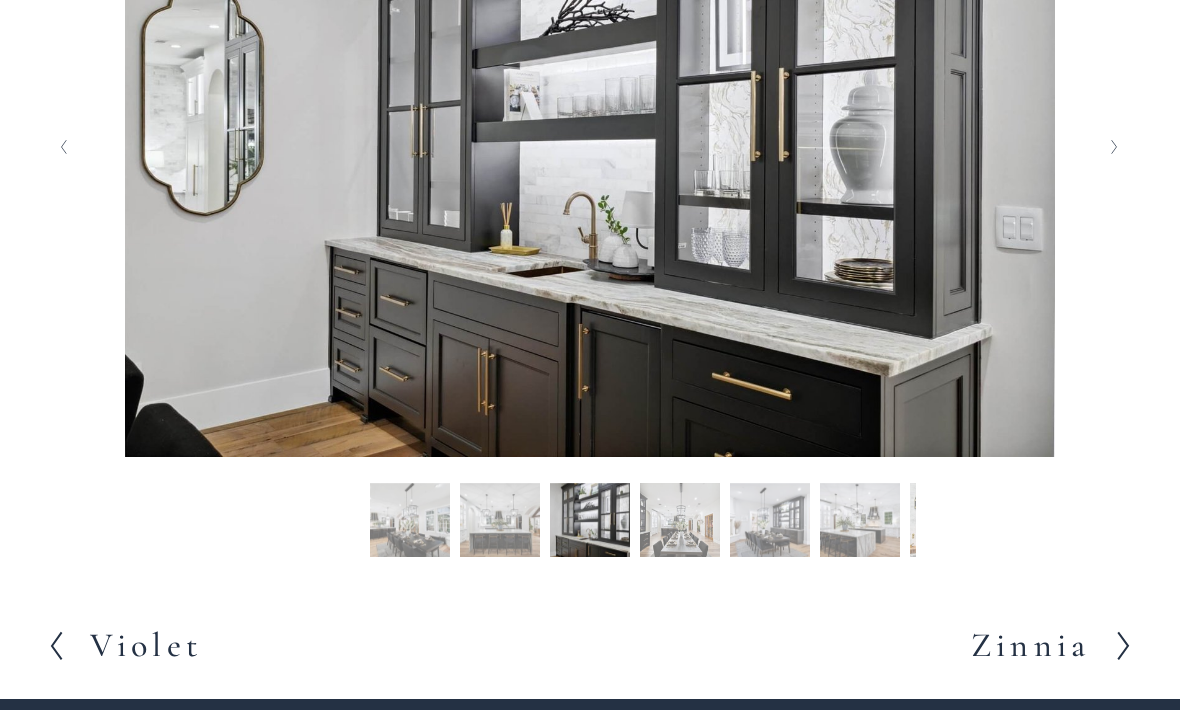 click 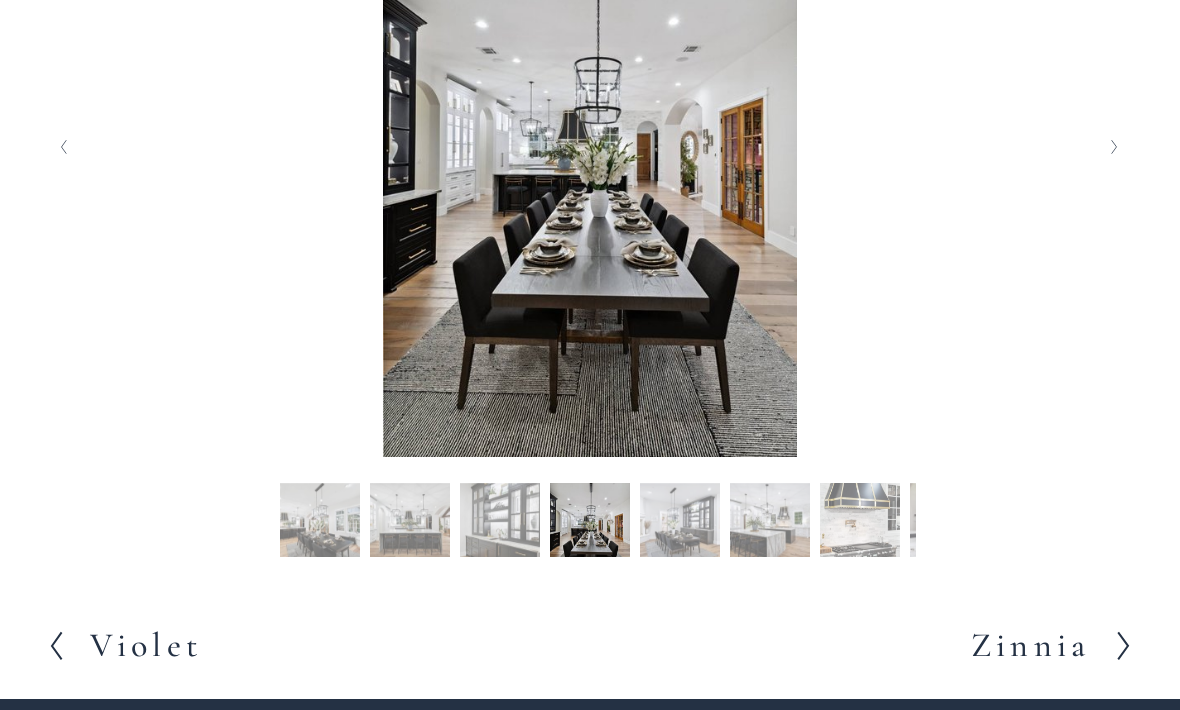 click at bounding box center [1115, 147] 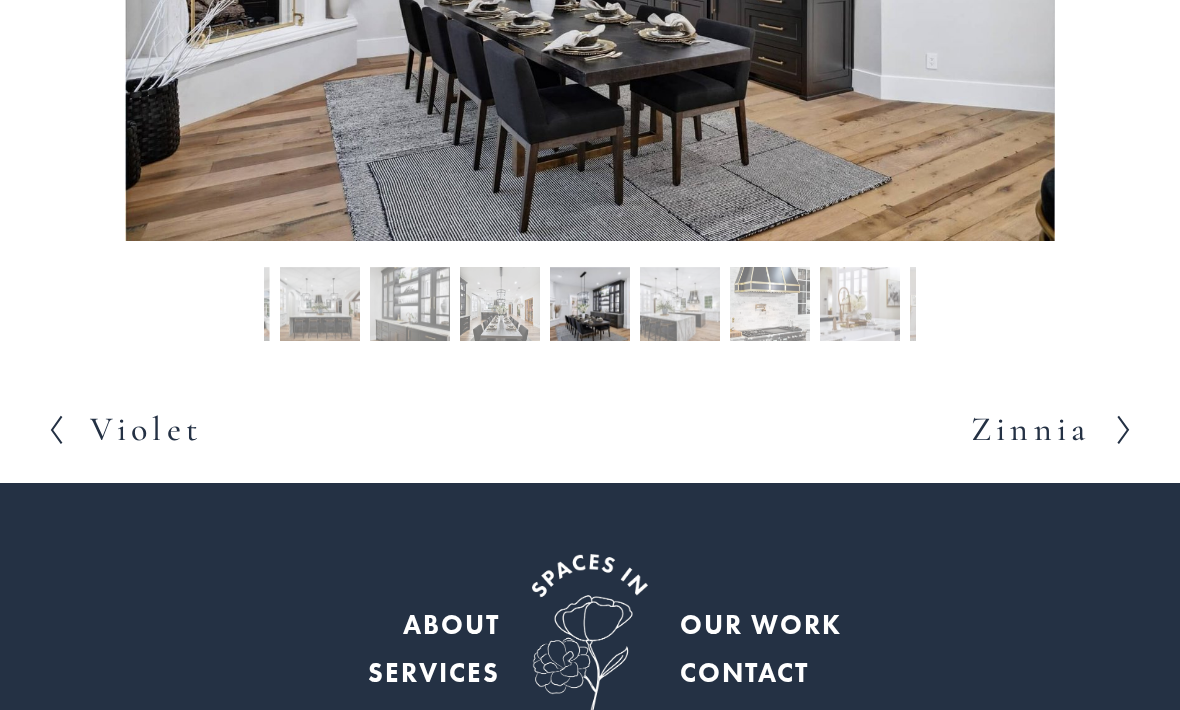scroll, scrollTop: 767, scrollLeft: 0, axis: vertical 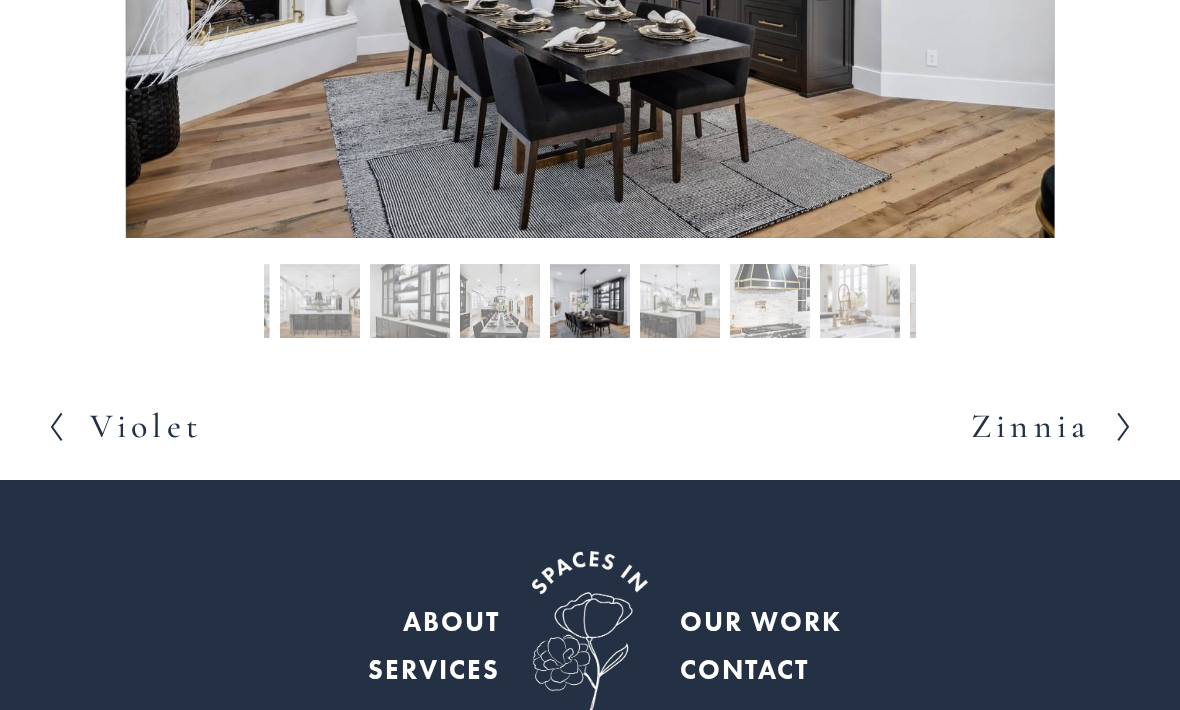 click on "Zinnia" at bounding box center (1030, 428) 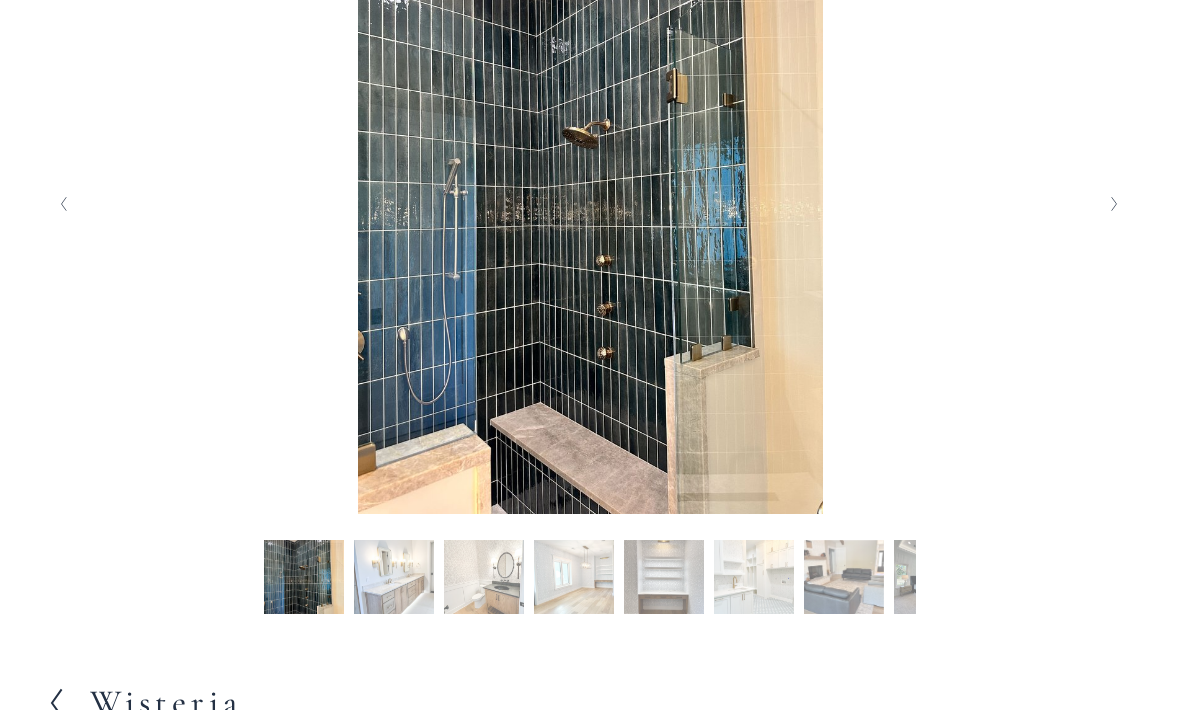 scroll, scrollTop: 489, scrollLeft: 0, axis: vertical 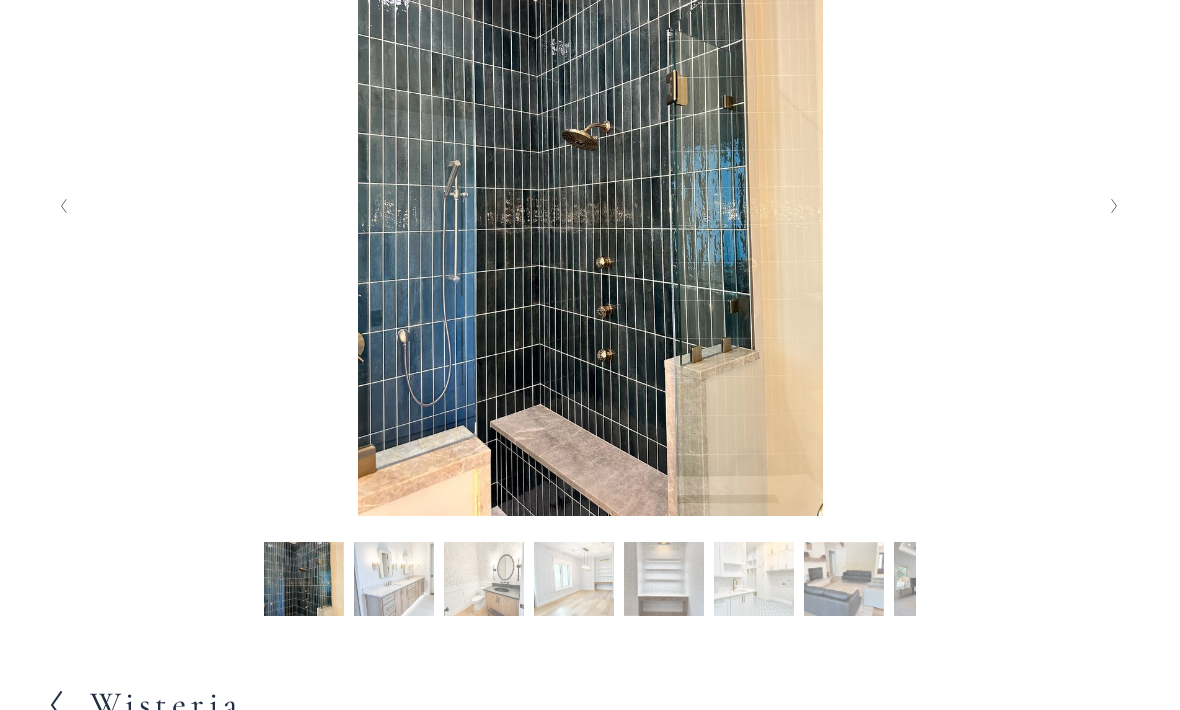 click at bounding box center (590, 207) 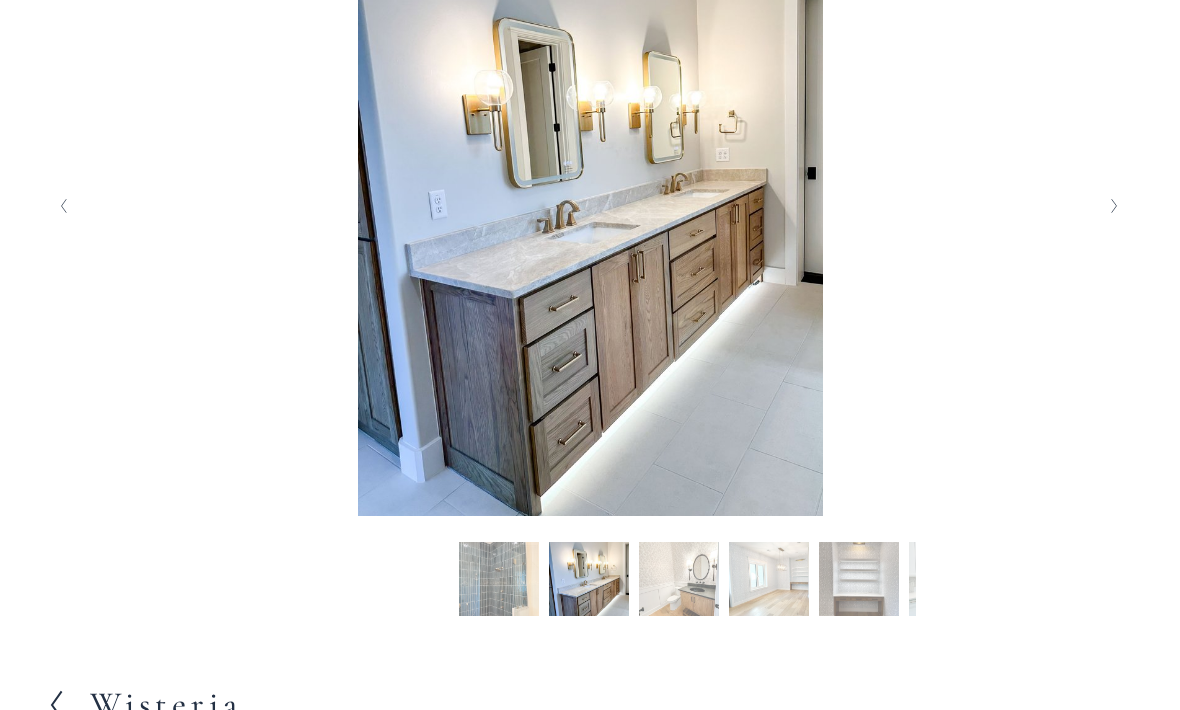 click at bounding box center (1115, 206) 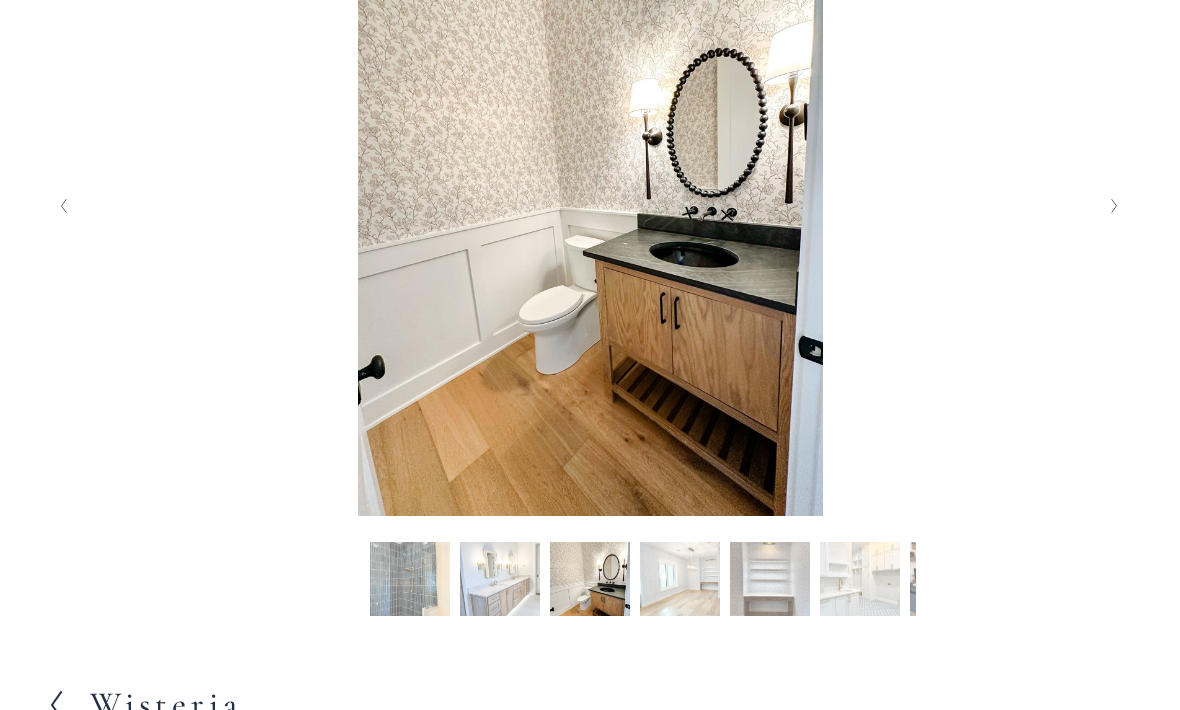 click at bounding box center [1115, 206] 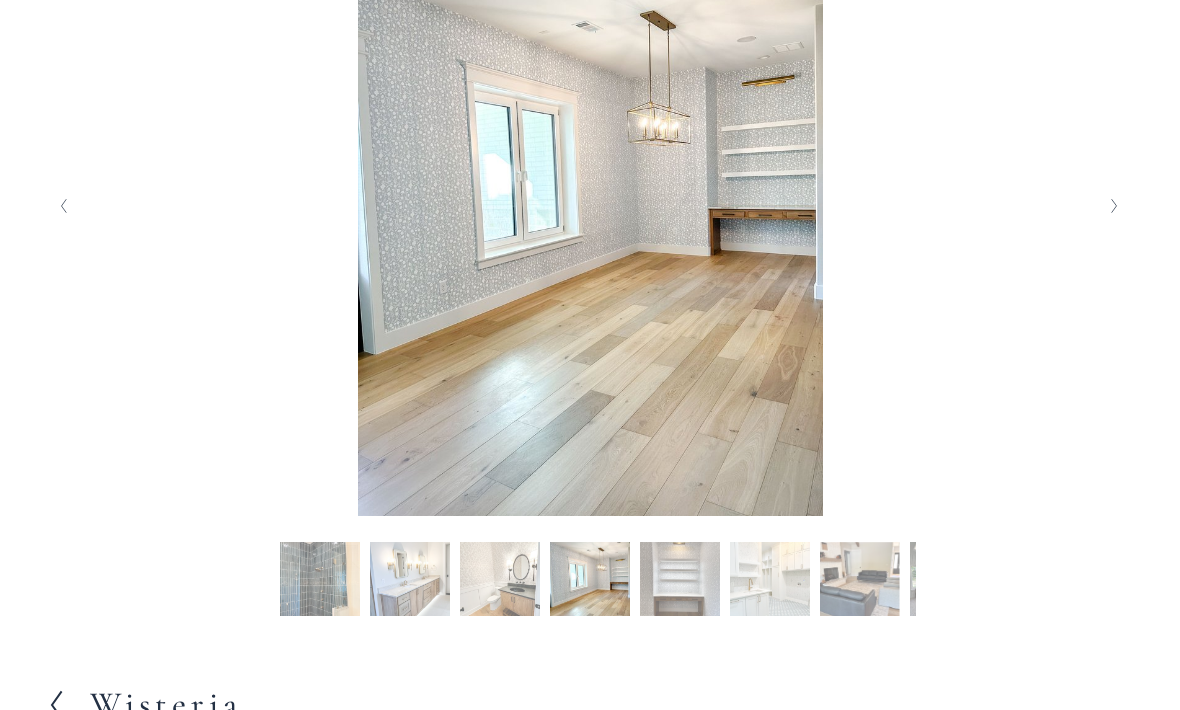 click at bounding box center [590, 206] 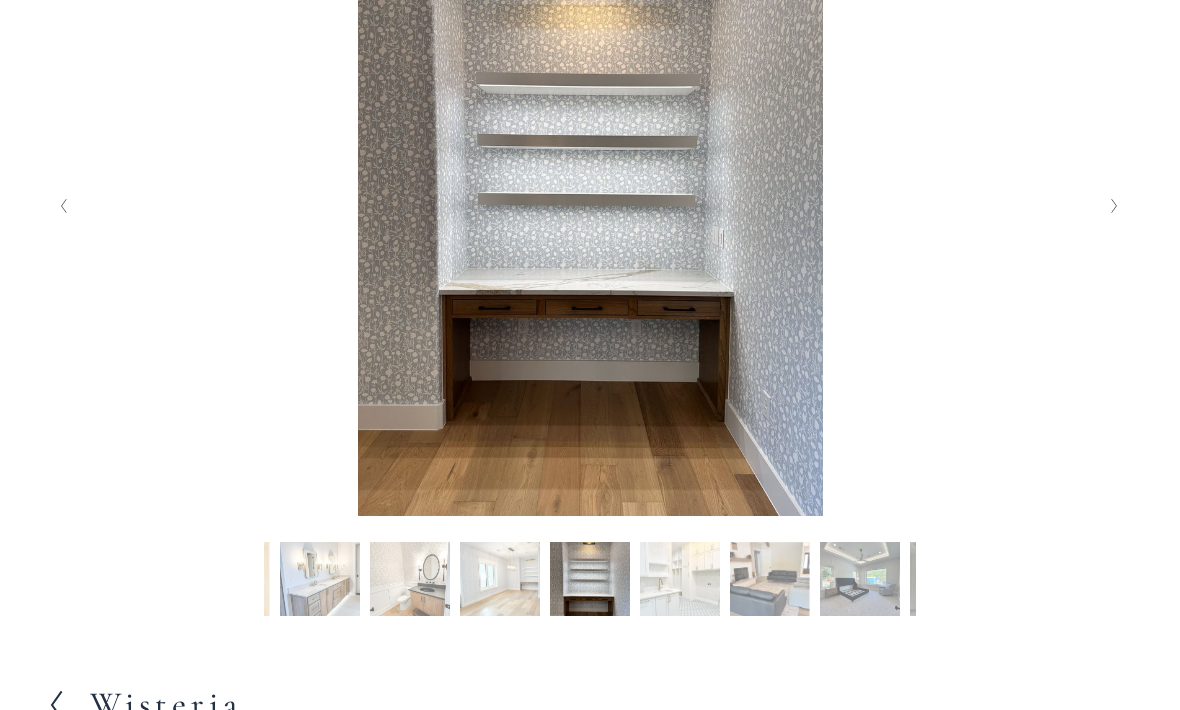 click at bounding box center (1115, 206) 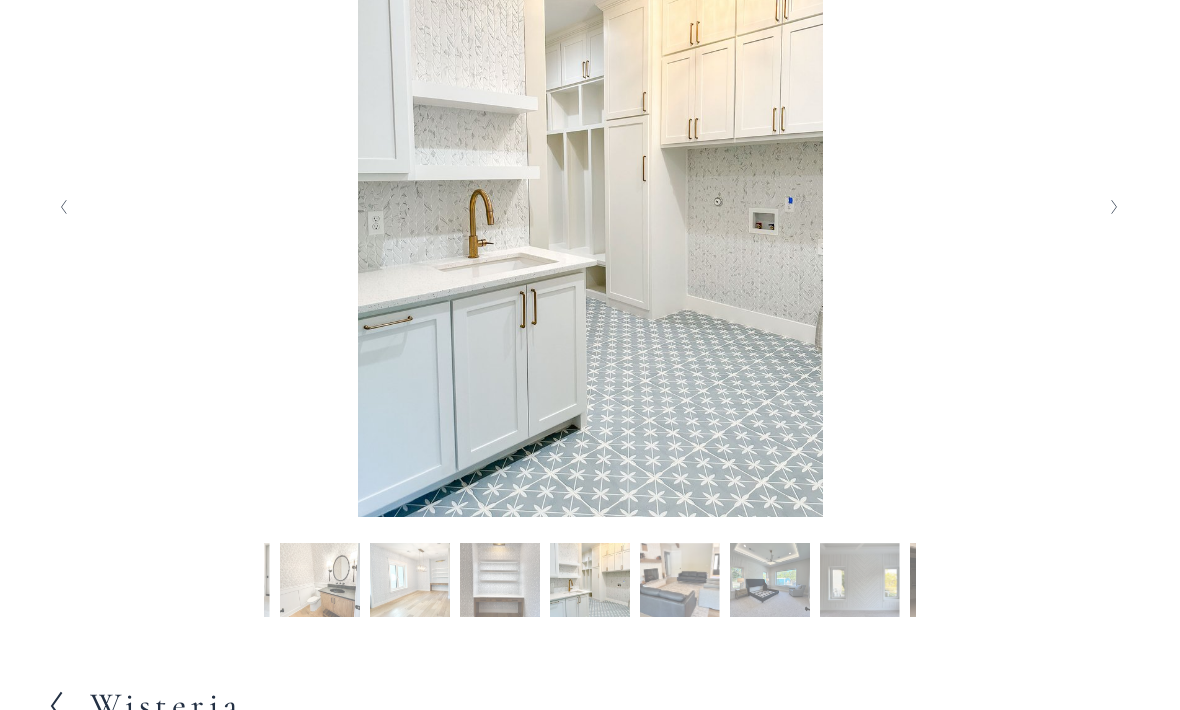 scroll, scrollTop: 488, scrollLeft: 0, axis: vertical 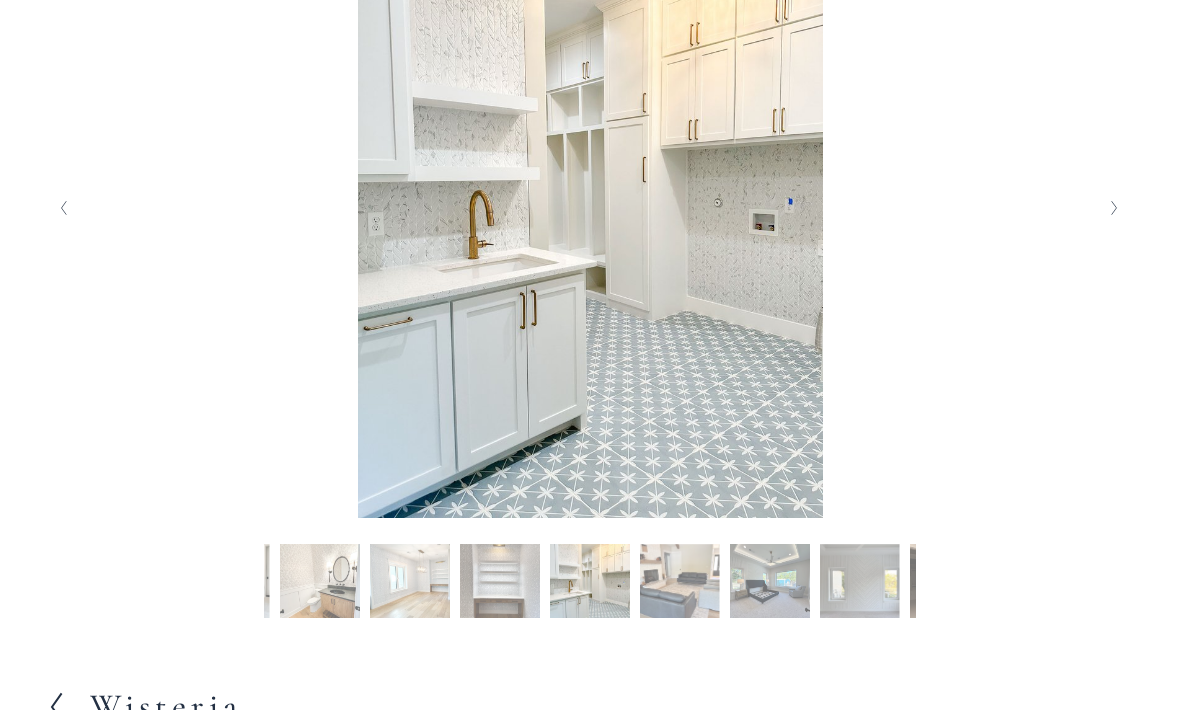 click at bounding box center (1115, 208) 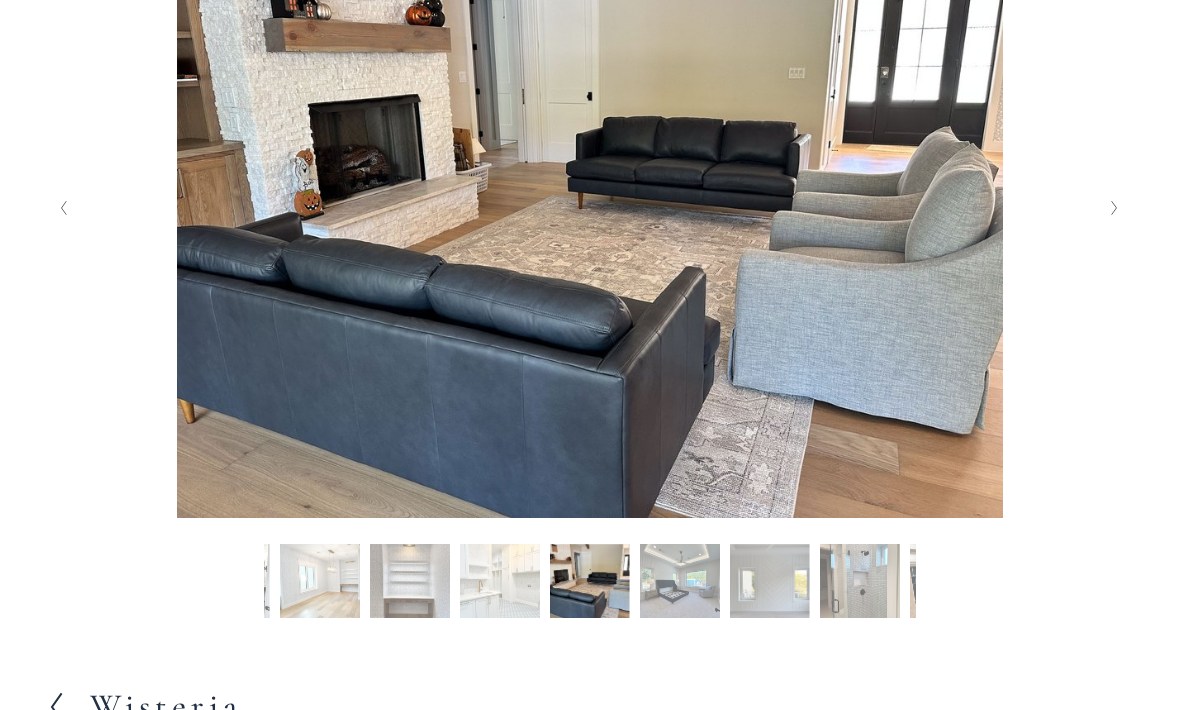 click at bounding box center (1115, 208) 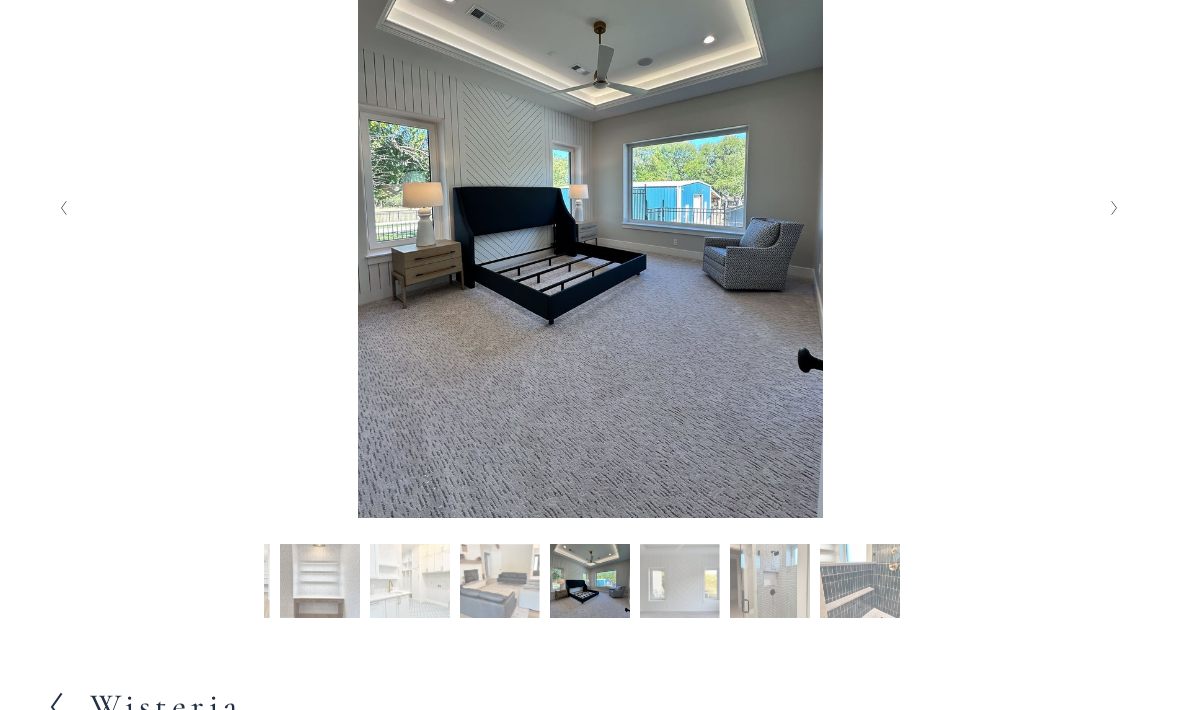 click at bounding box center (1115, 208) 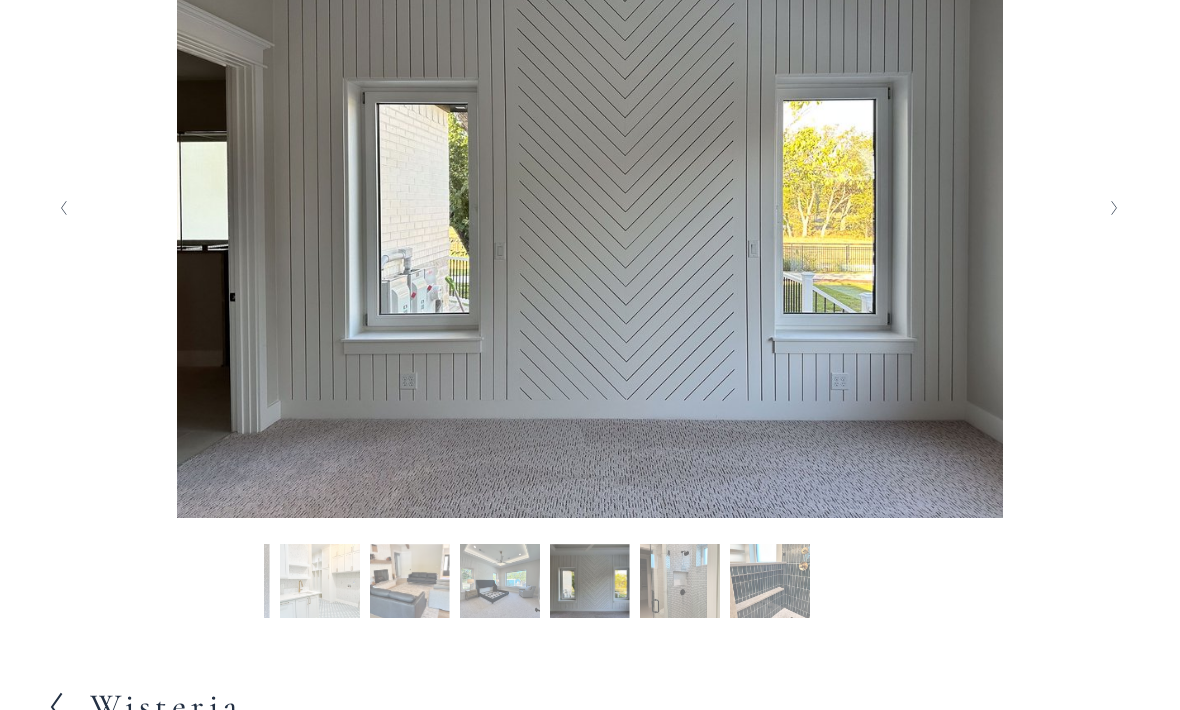 click at bounding box center [590, 208] 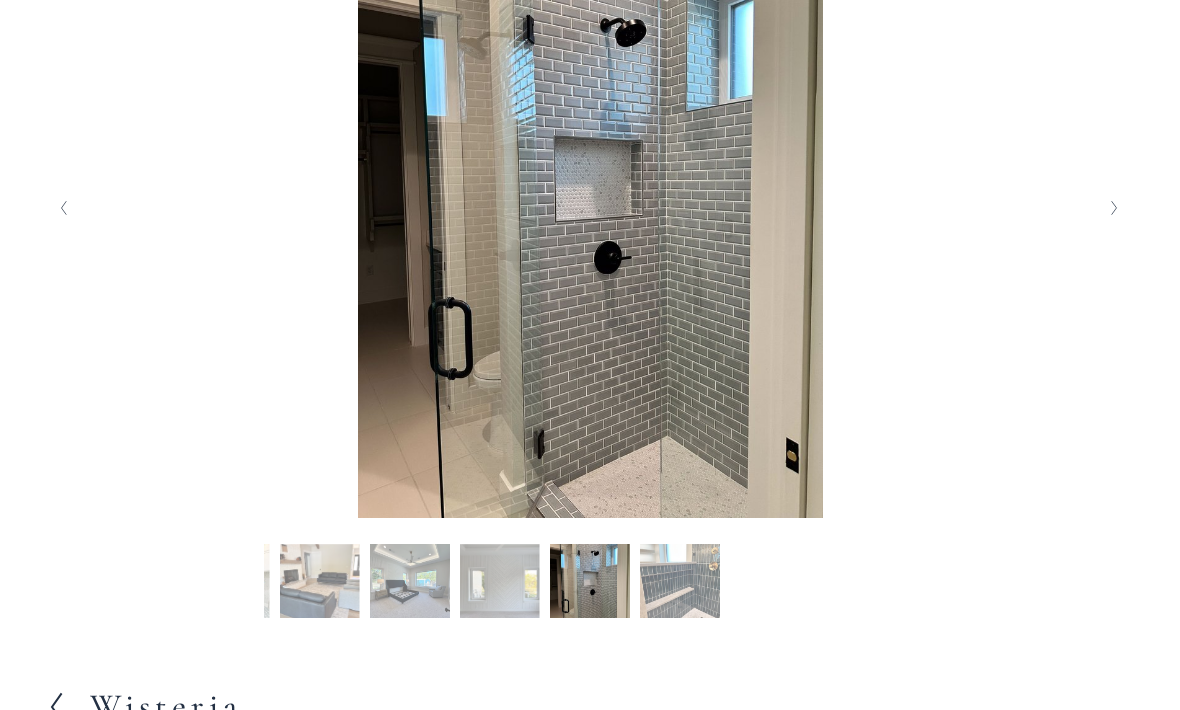 click at bounding box center [1115, 208] 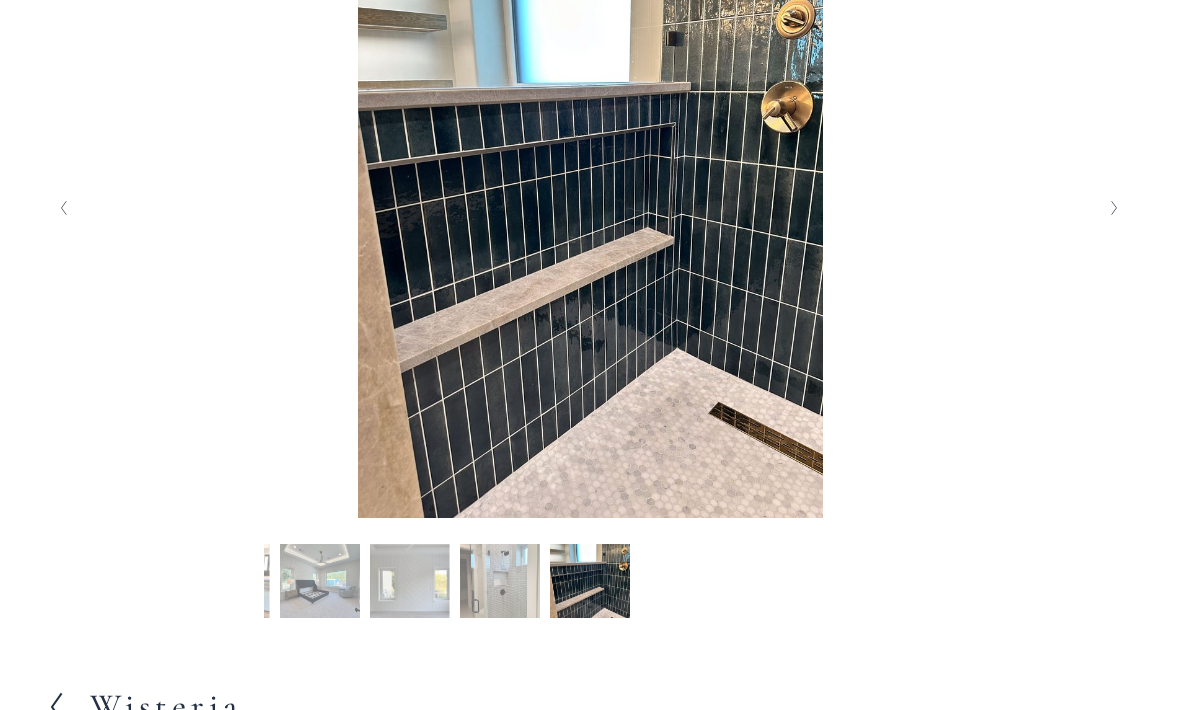 click at bounding box center [1115, 208] 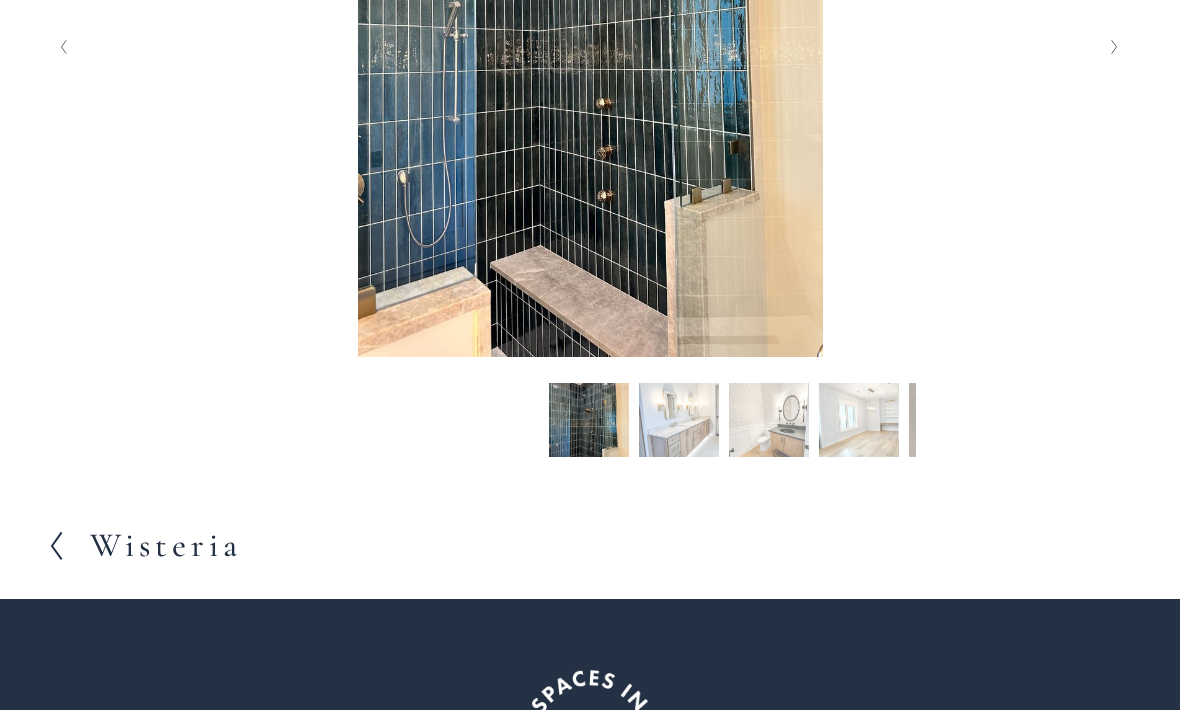 scroll, scrollTop: 666, scrollLeft: 0, axis: vertical 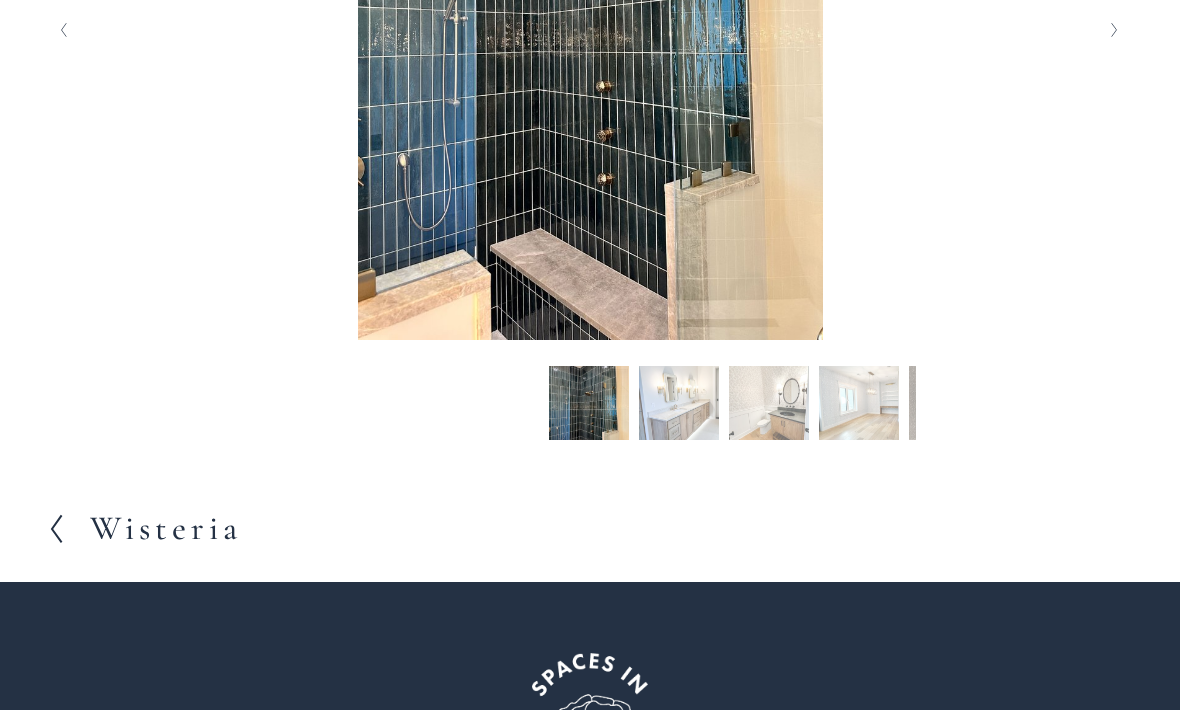 click on "Wisteria" at bounding box center (166, 529) 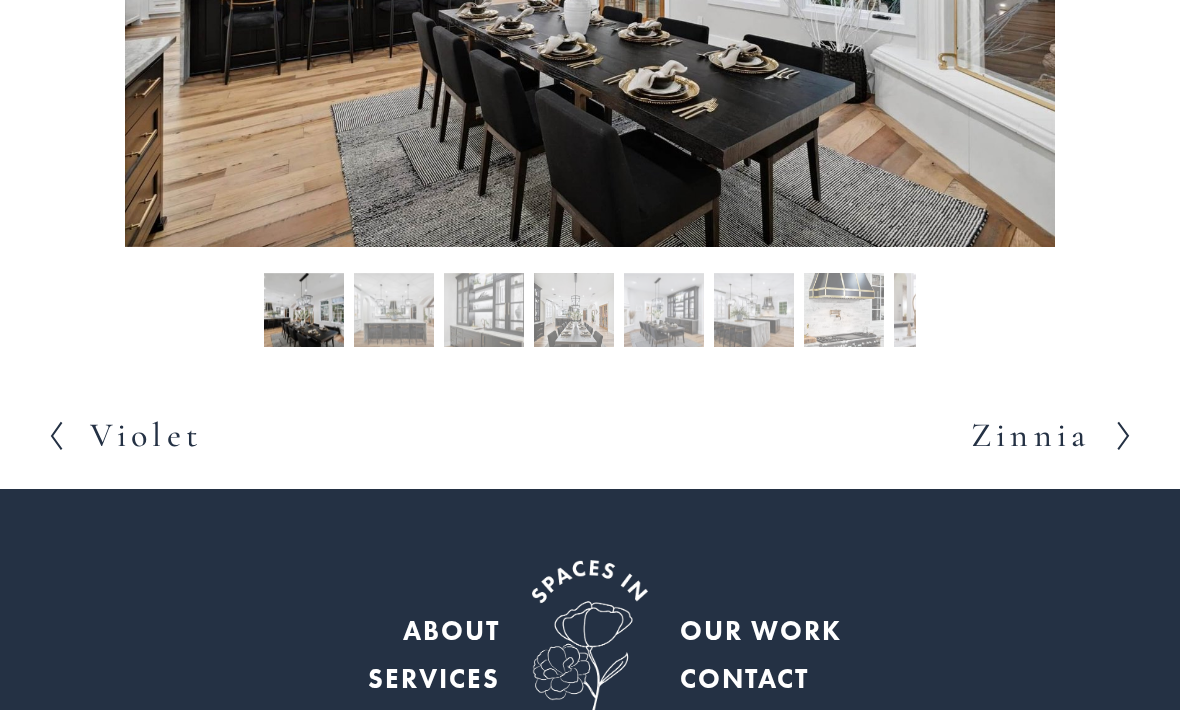 scroll, scrollTop: 759, scrollLeft: 0, axis: vertical 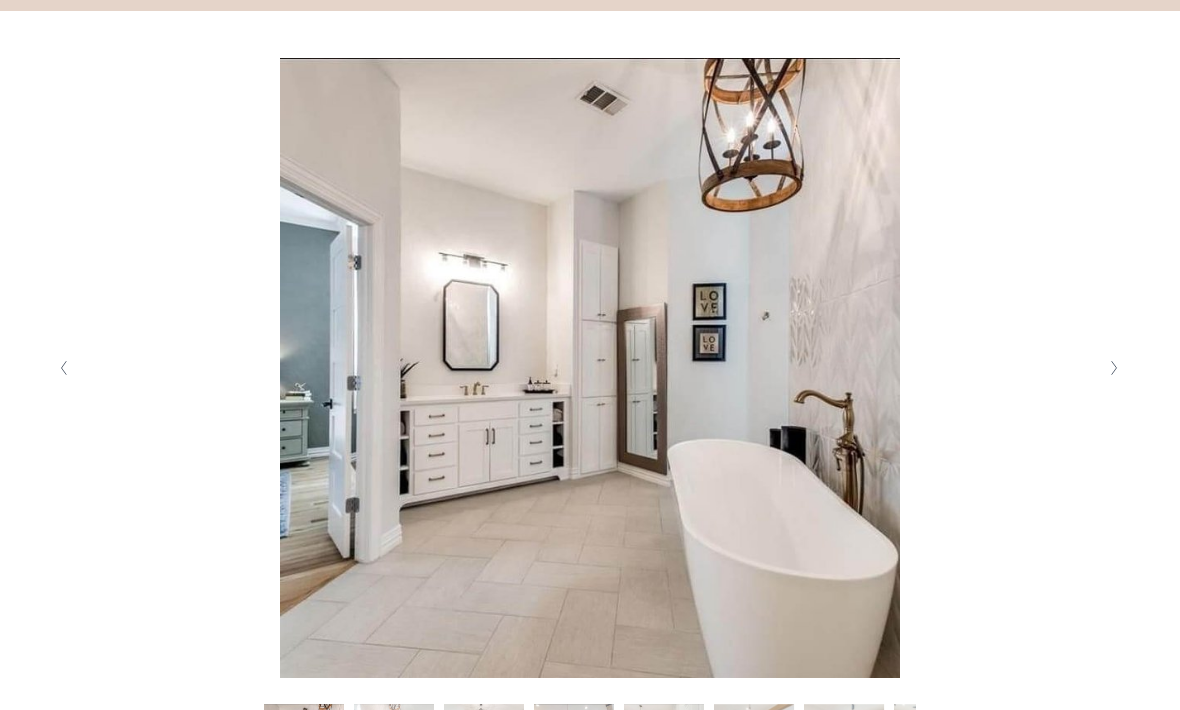 click at bounding box center [590, 369] 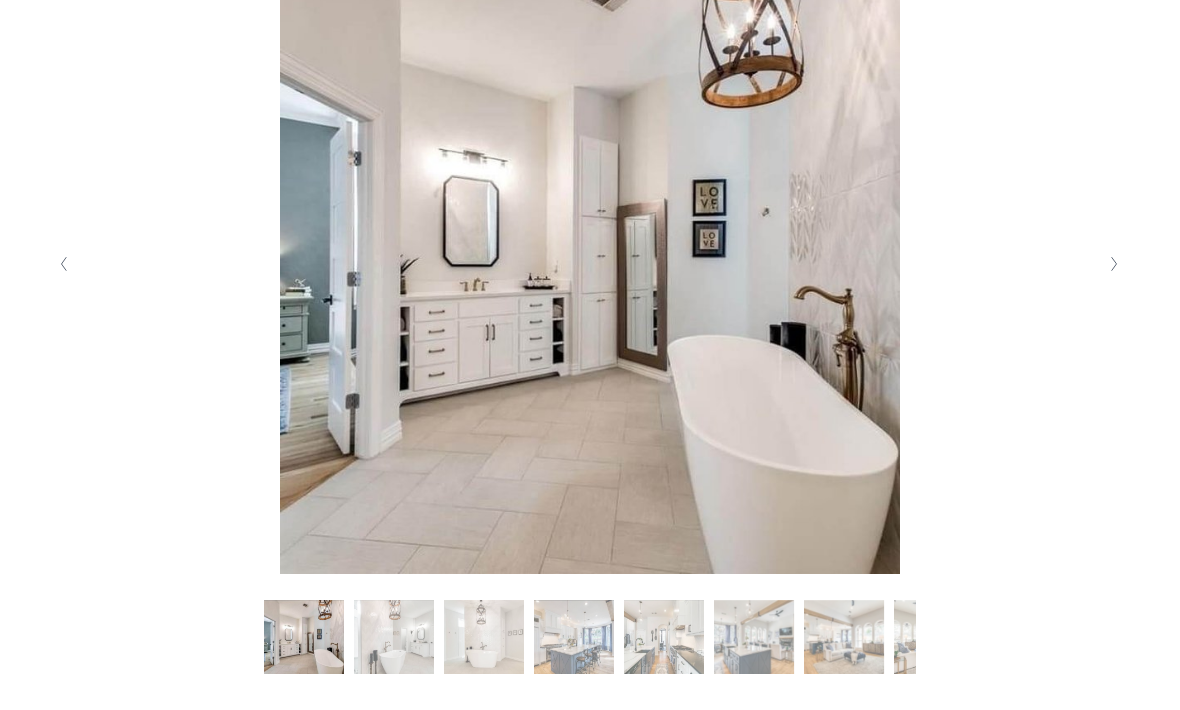 scroll, scrollTop: 432, scrollLeft: 0, axis: vertical 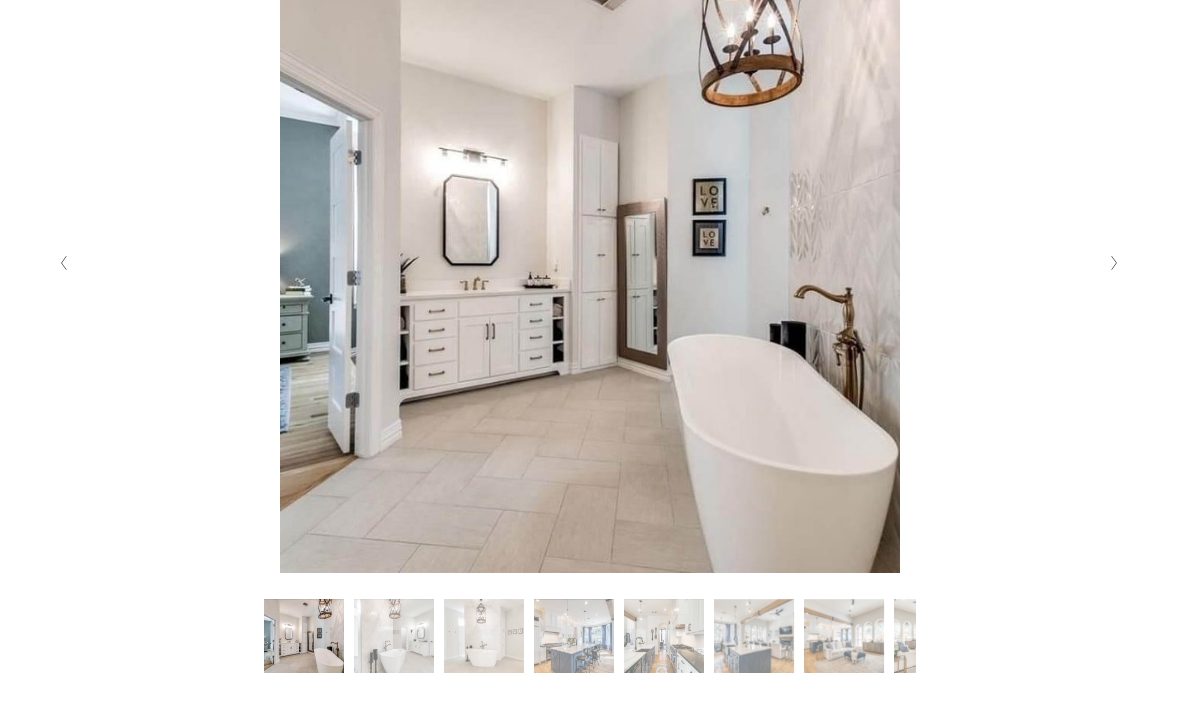 click 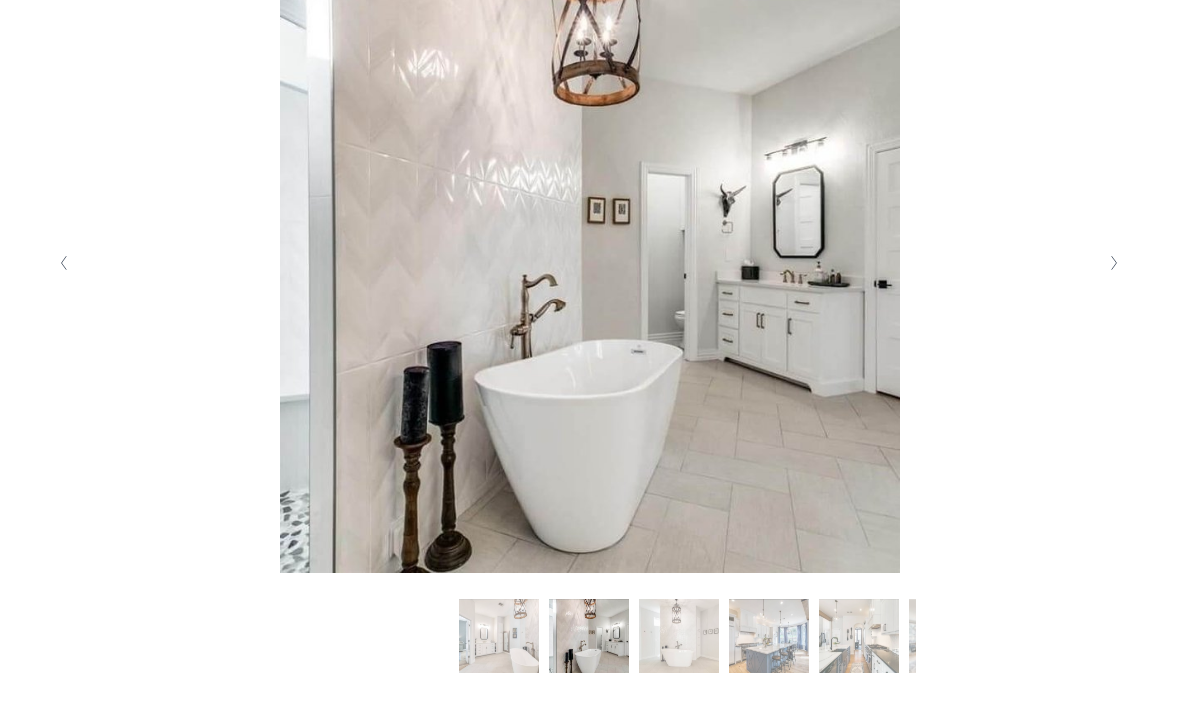 click at bounding box center [1115, 263] 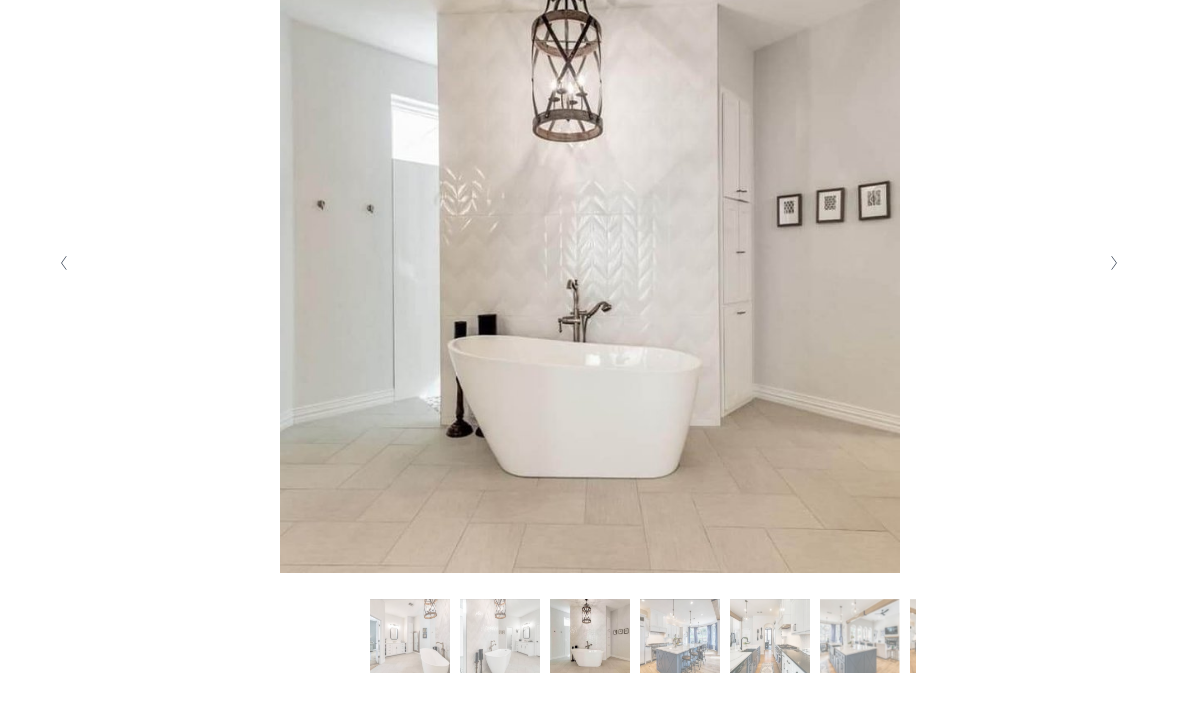 click at bounding box center (1115, 263) 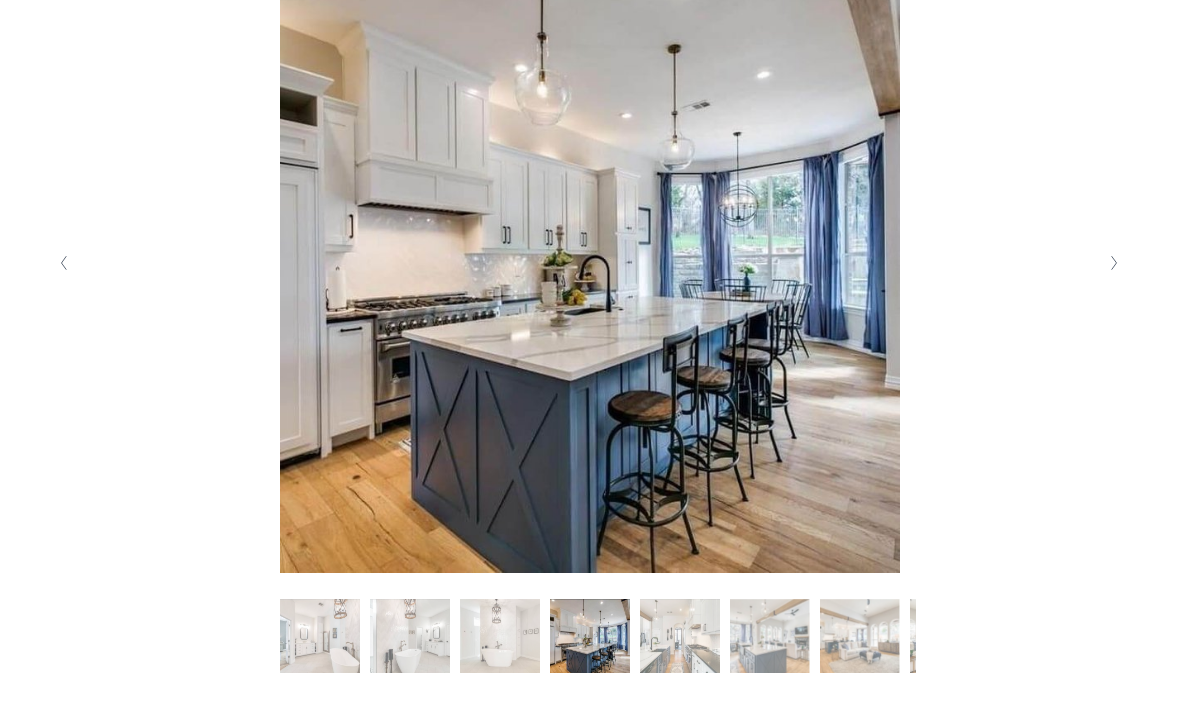 click at bounding box center (1115, 263) 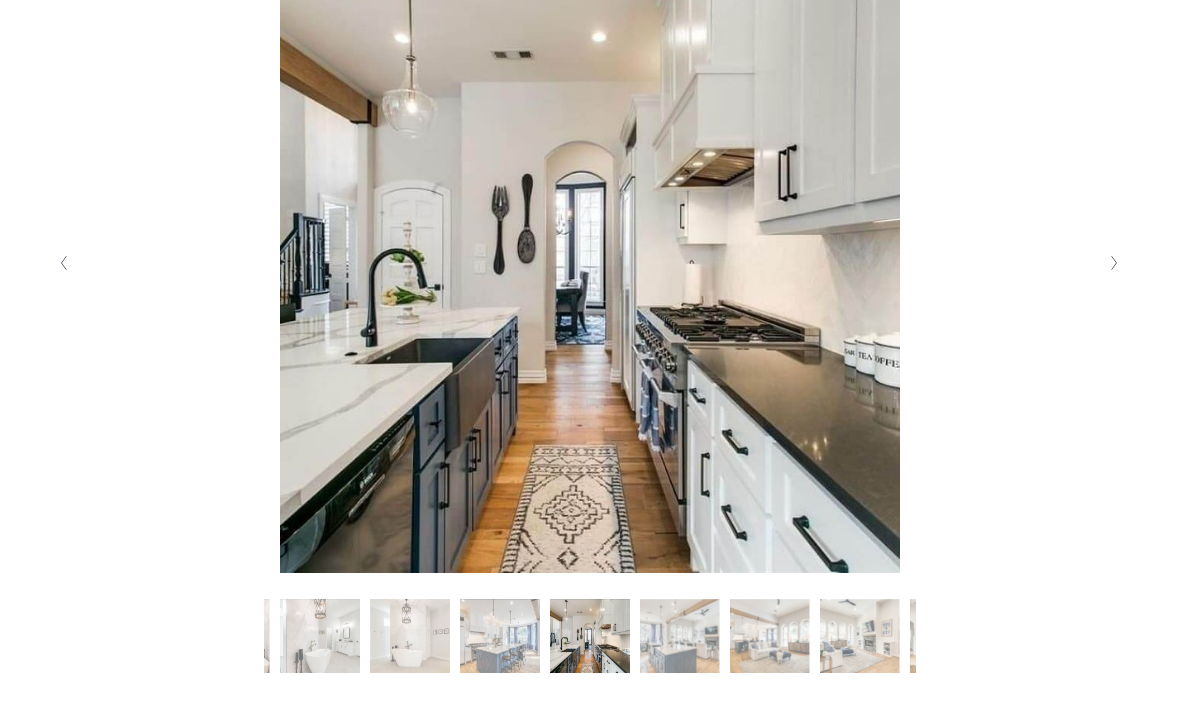 click at bounding box center [1115, 263] 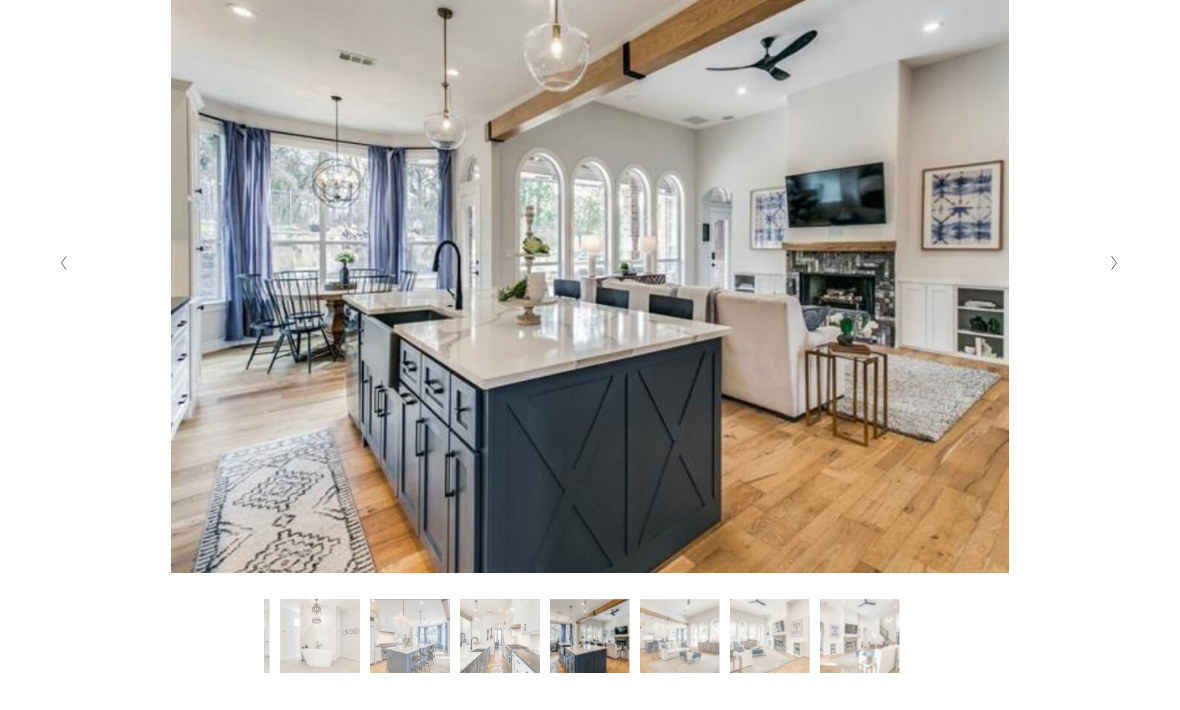 click at bounding box center [1115, 263] 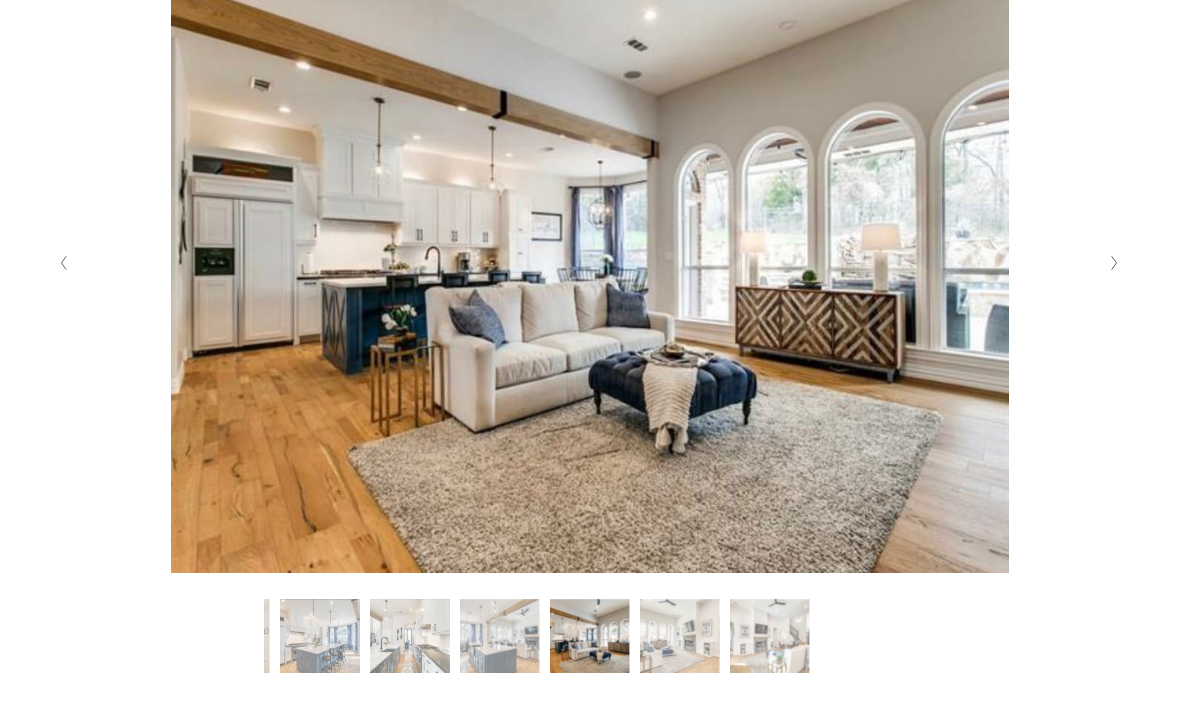 click at bounding box center (590, 263) 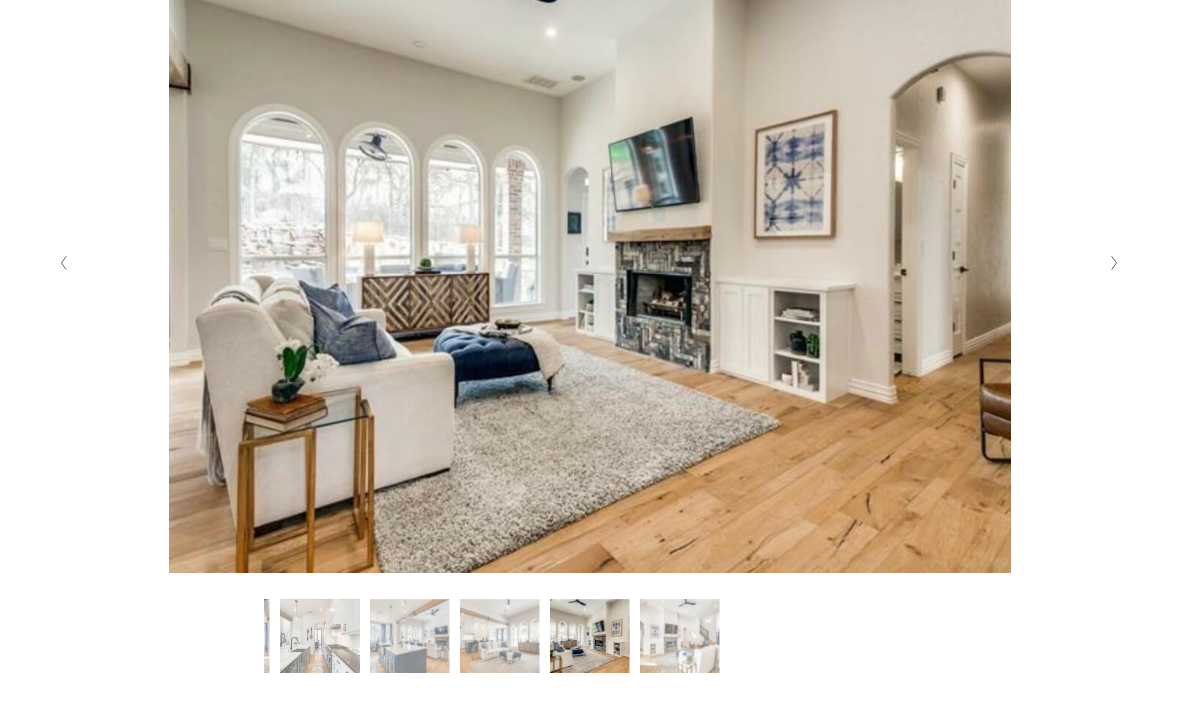 click 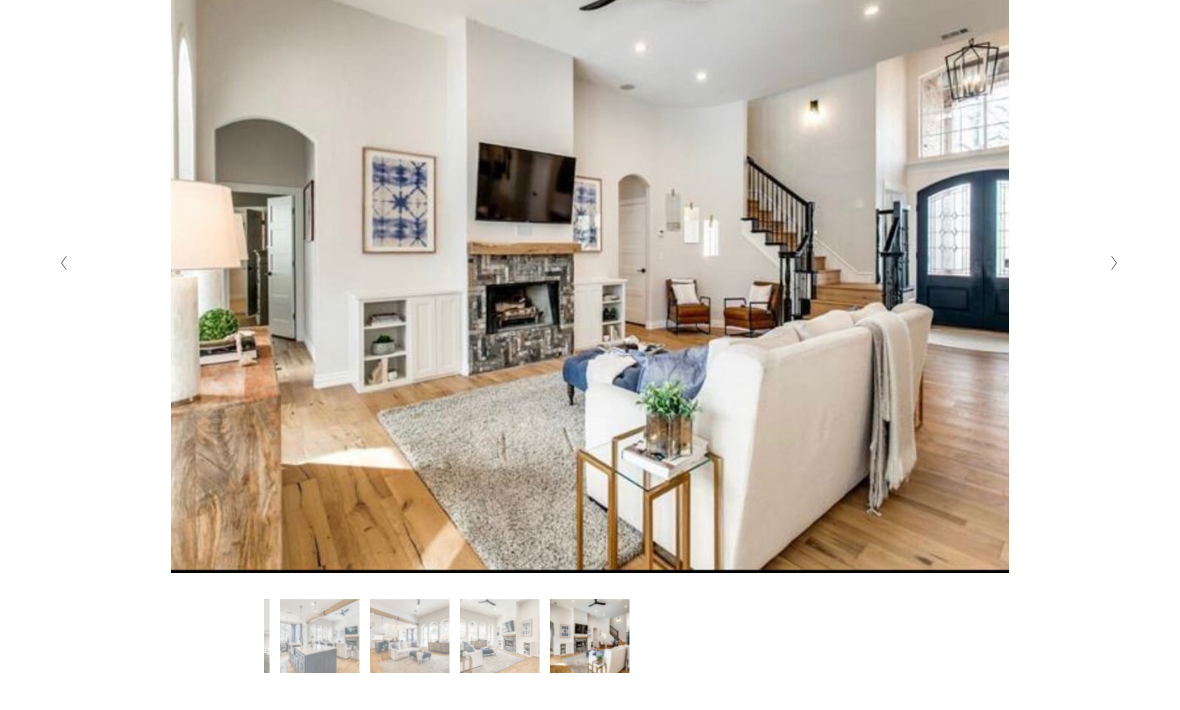 click at bounding box center (1115, 263) 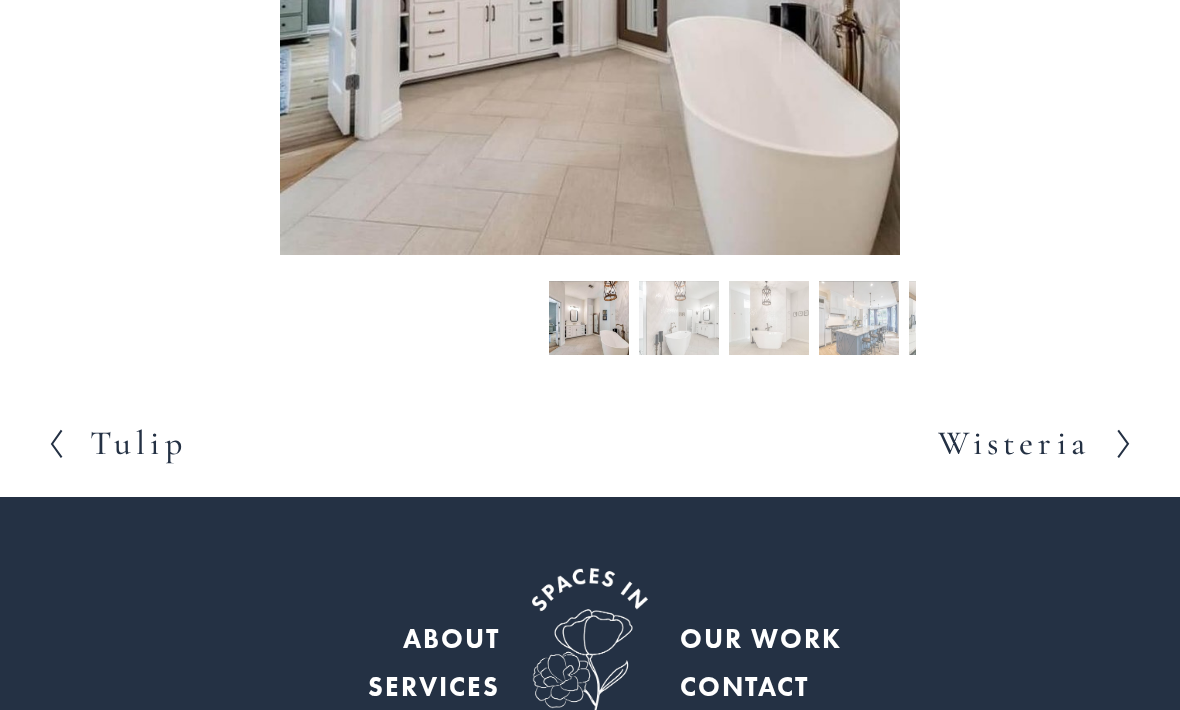 scroll, scrollTop: 768, scrollLeft: 0, axis: vertical 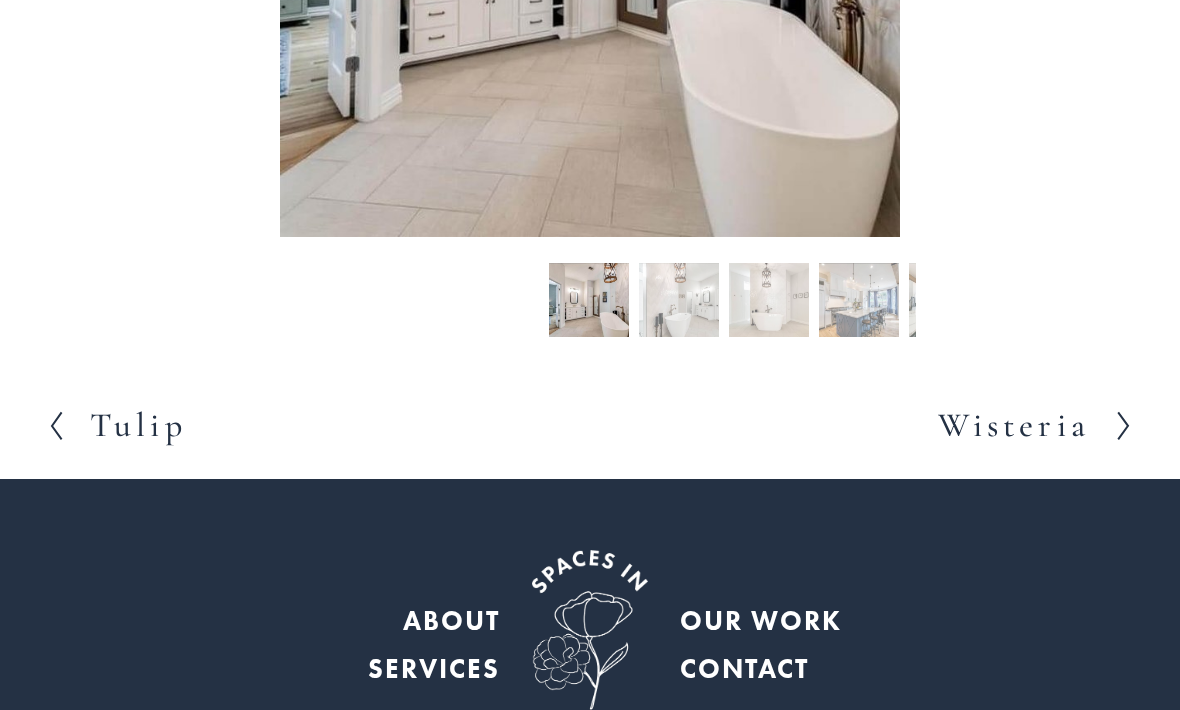 click on "Tulip" at bounding box center [138, 427] 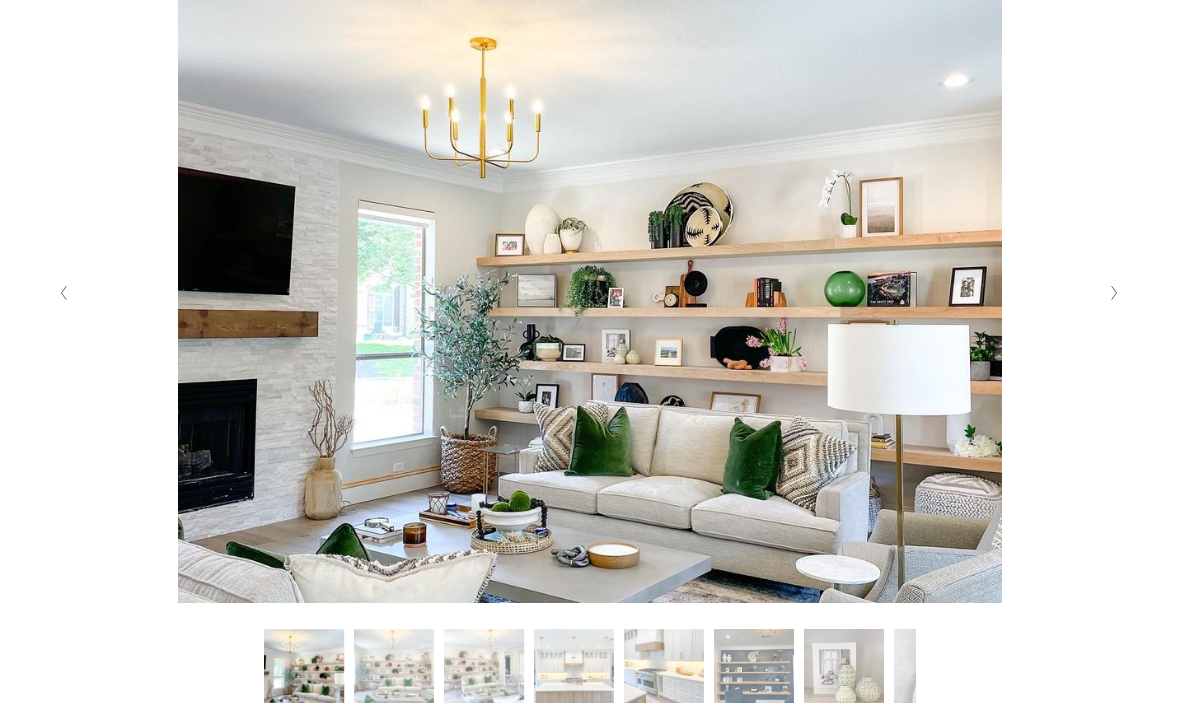 scroll, scrollTop: 411, scrollLeft: 0, axis: vertical 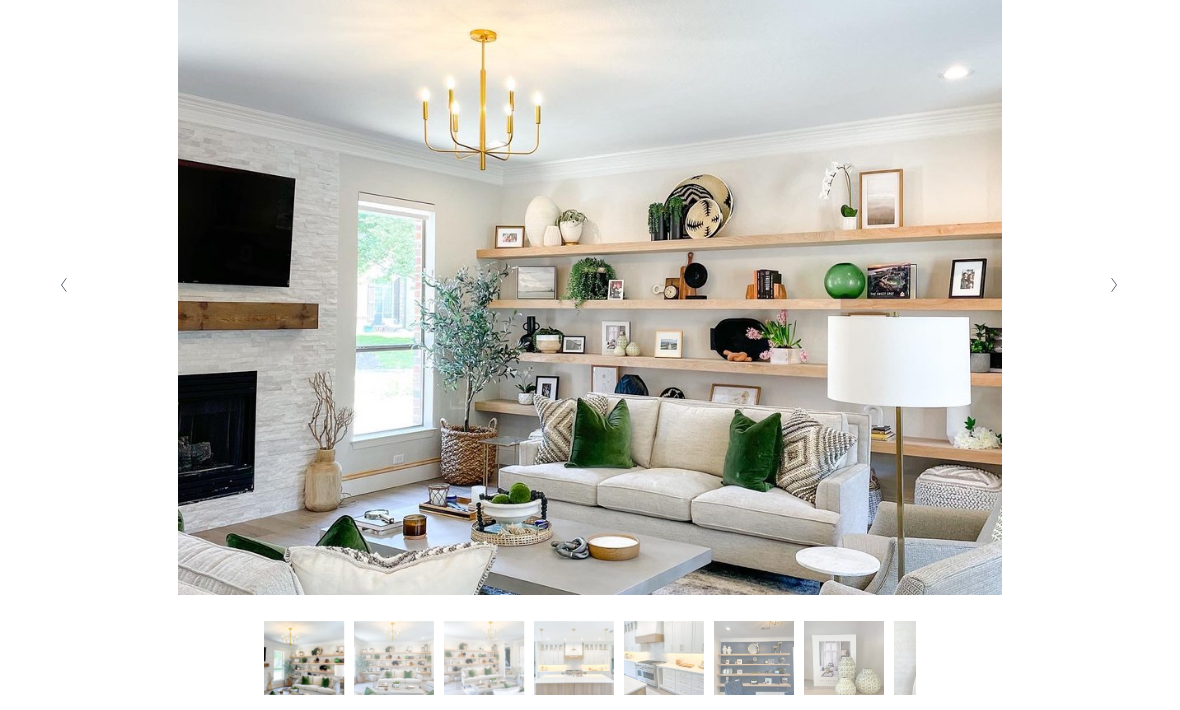 click at bounding box center [1115, 285] 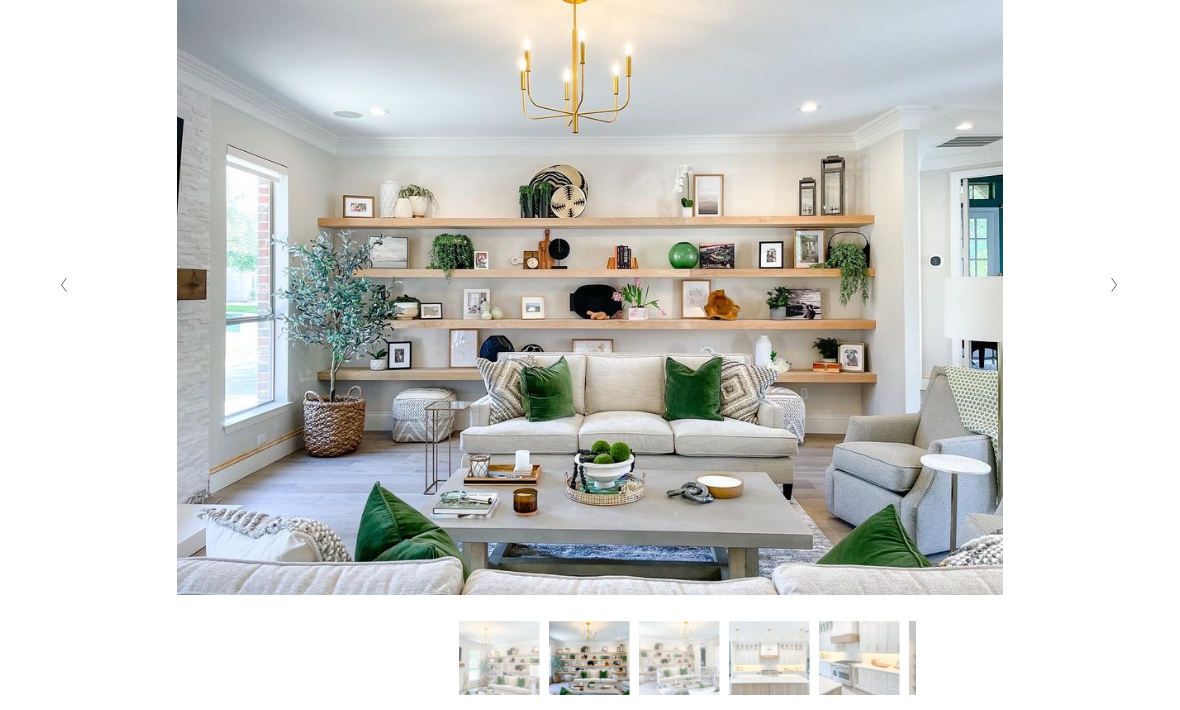 click at bounding box center (1115, 285) 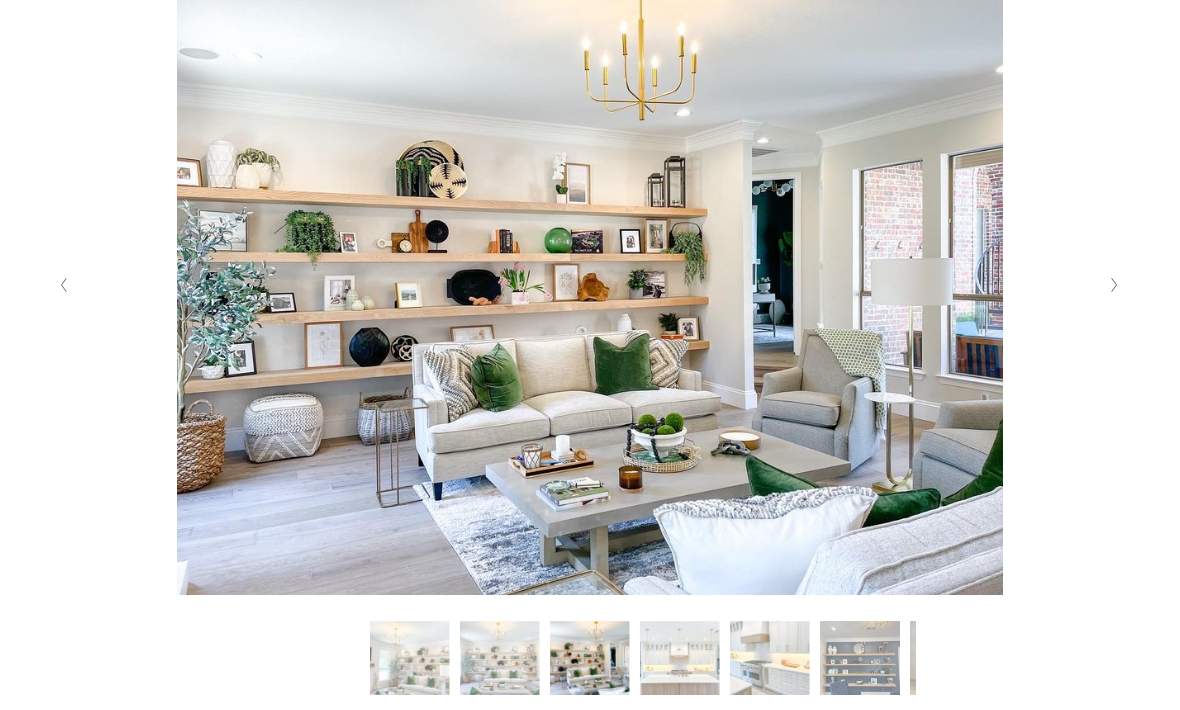 click at bounding box center [1115, 285] 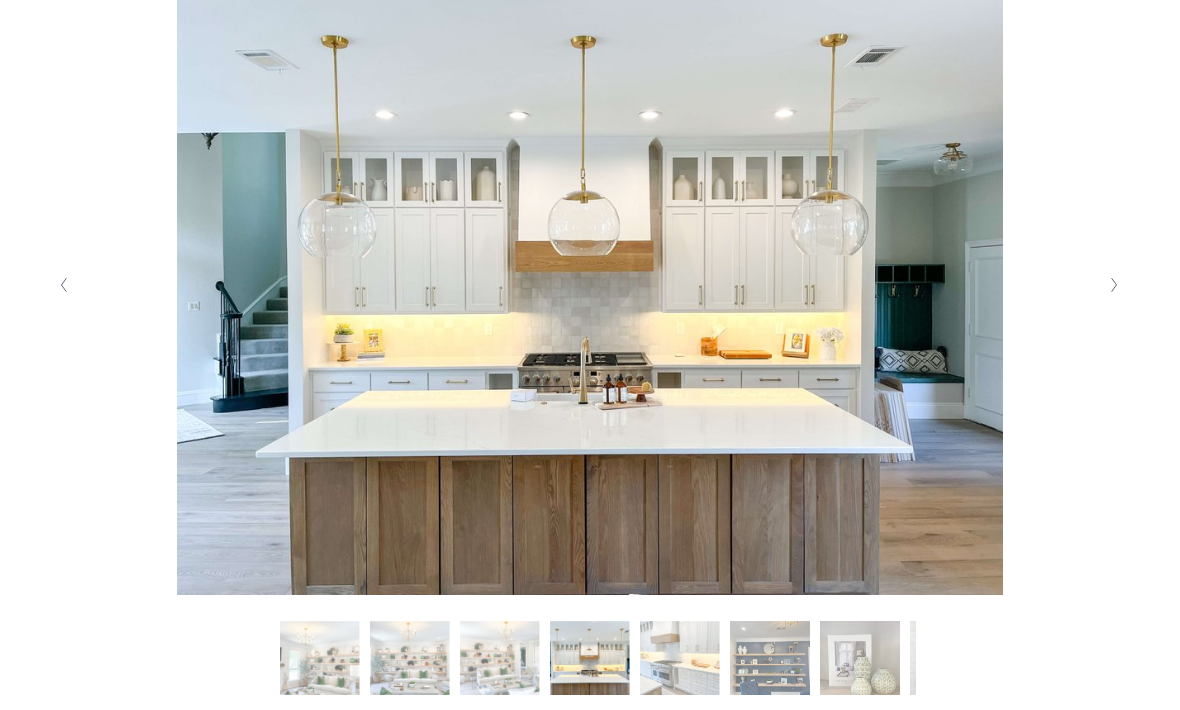 click at bounding box center (1115, 285) 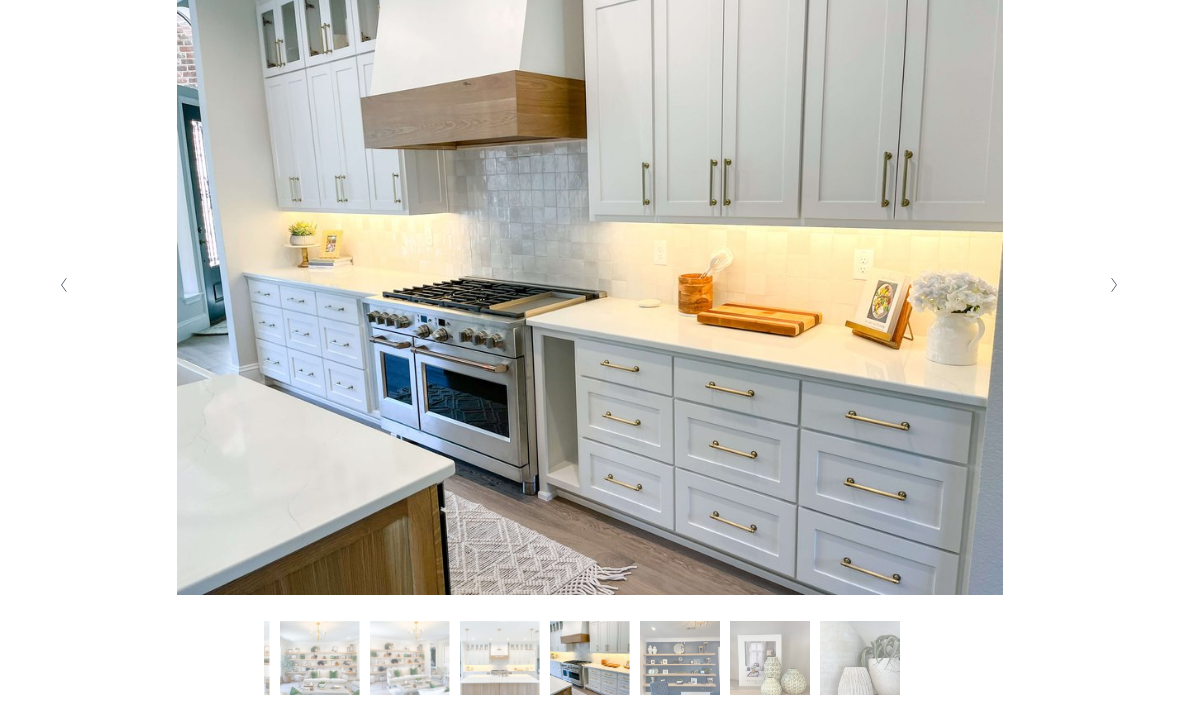 click at bounding box center (1115, 285) 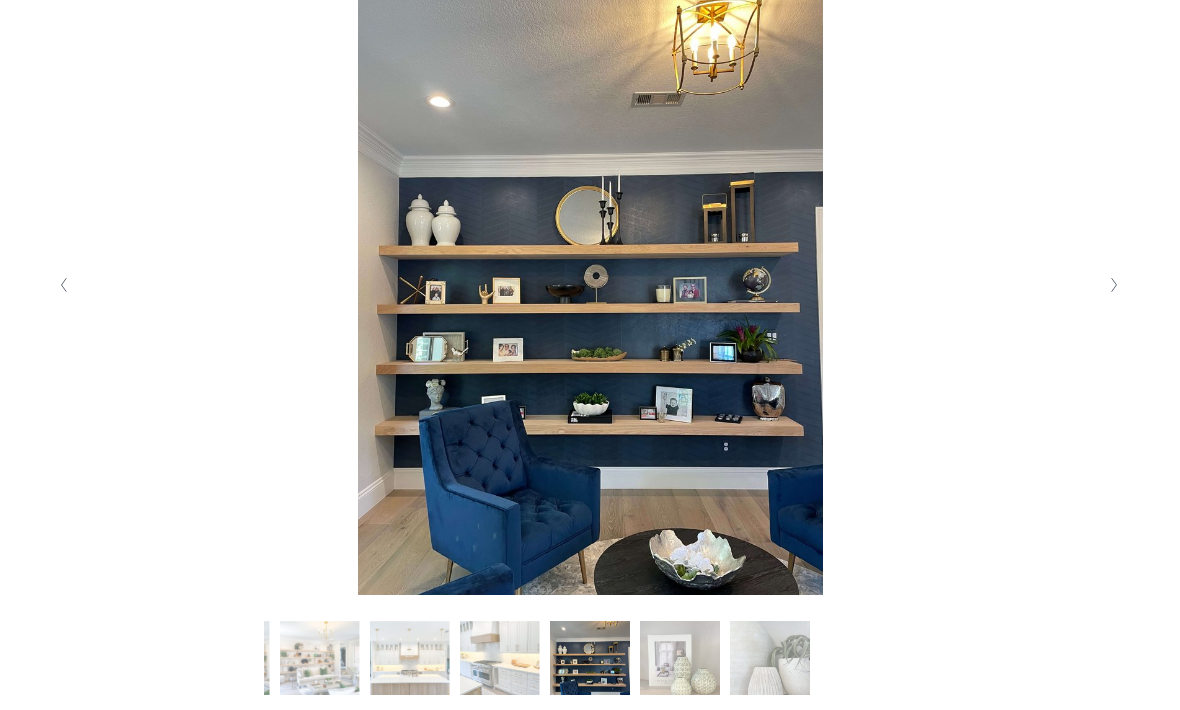 click at bounding box center [1115, 285] 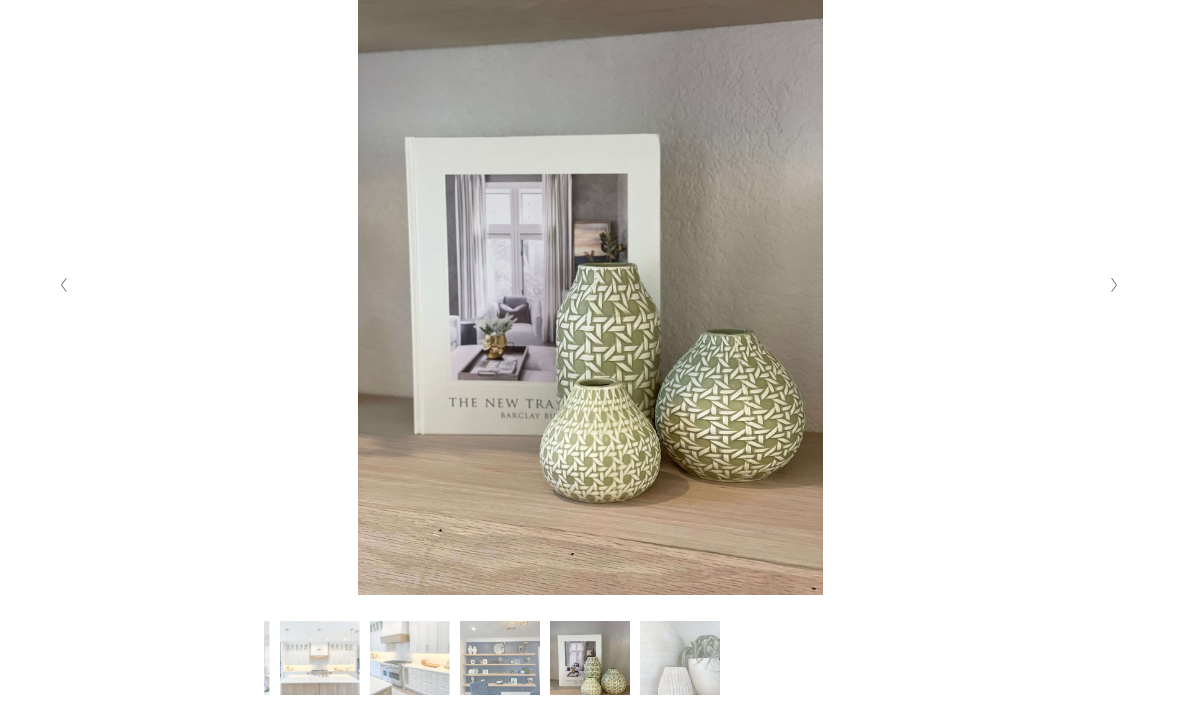click at bounding box center [1115, 285] 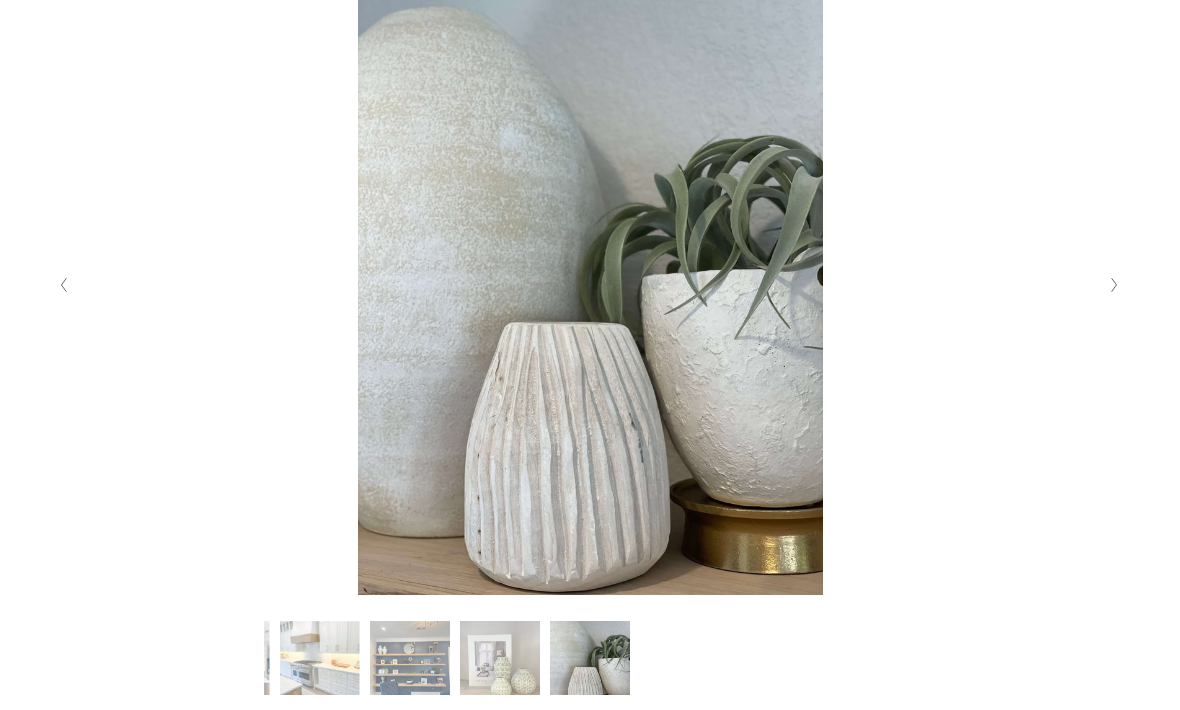 click at bounding box center [590, 285] 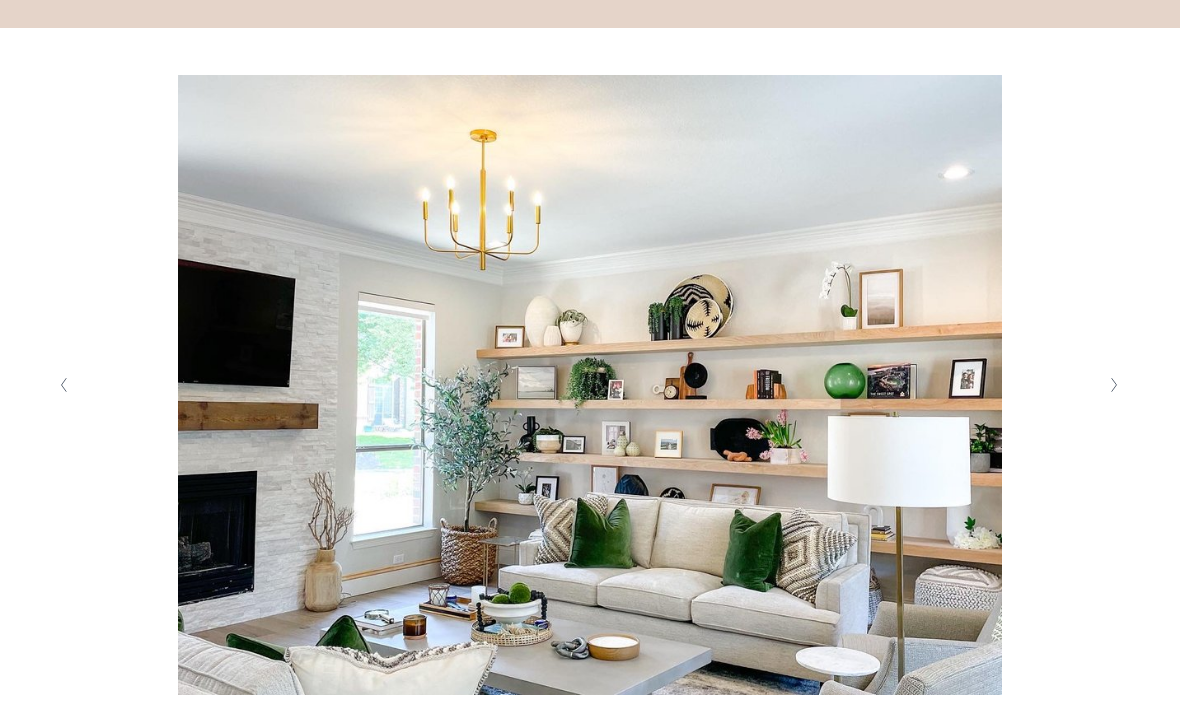 scroll, scrollTop: 0, scrollLeft: 0, axis: both 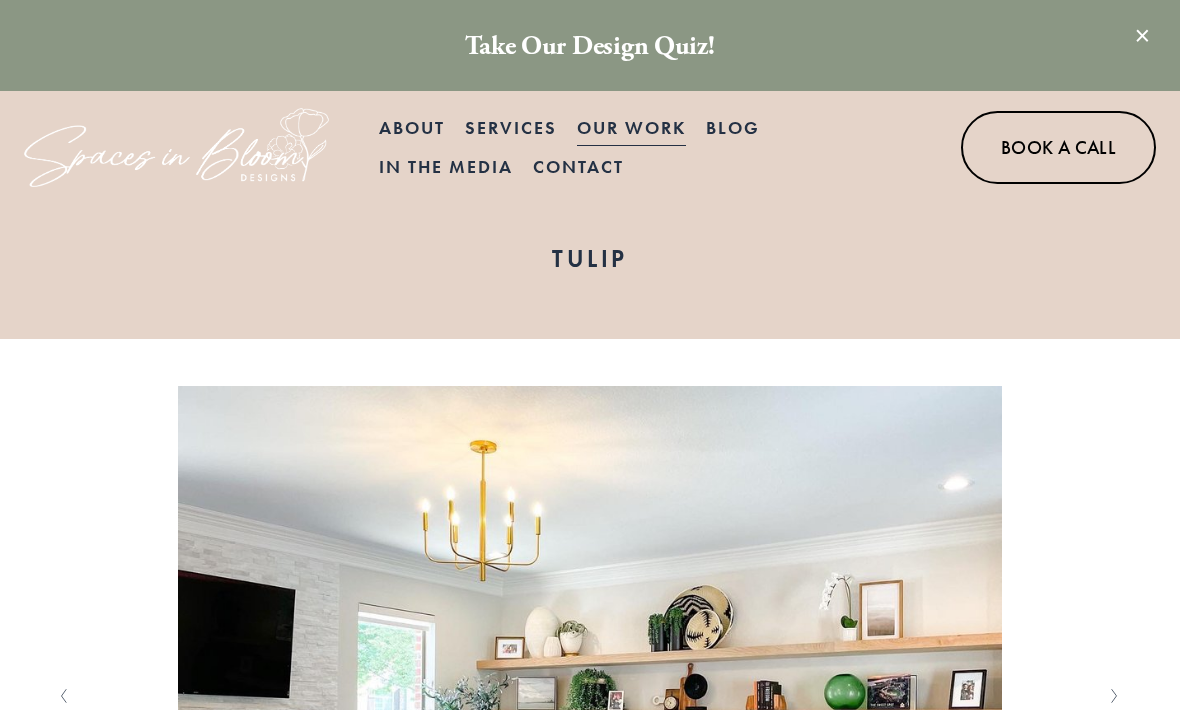 click on "About" at bounding box center [412, 127] 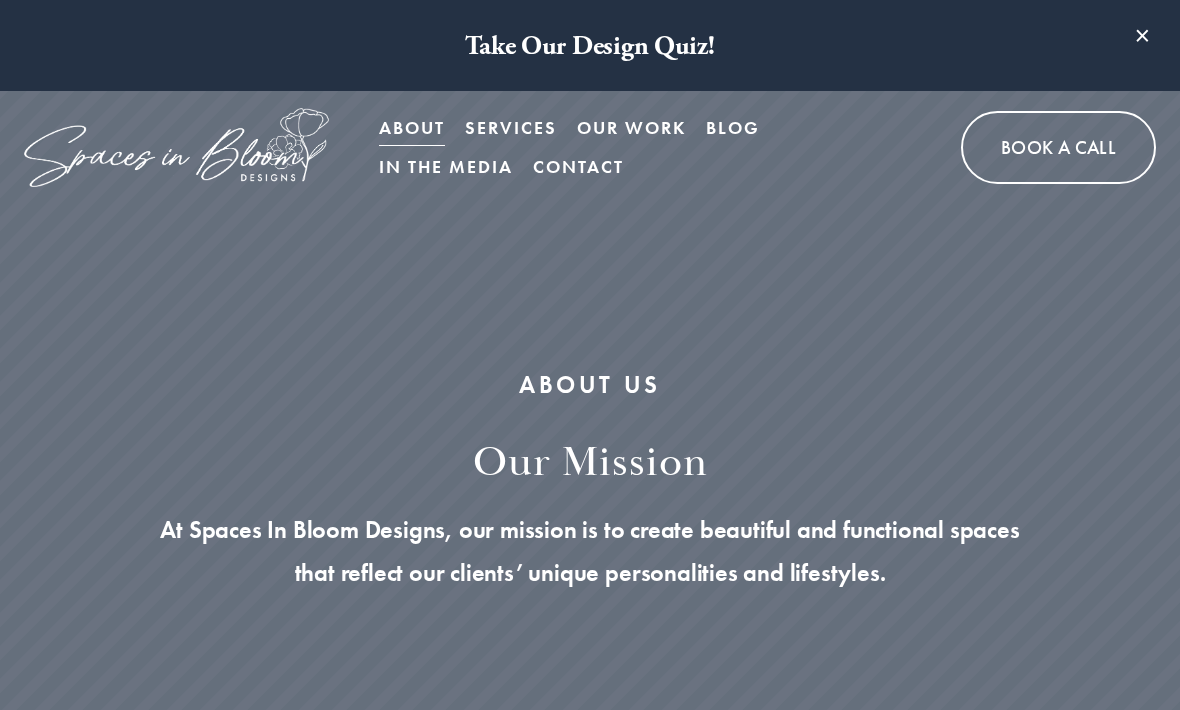 scroll, scrollTop: 0, scrollLeft: 0, axis: both 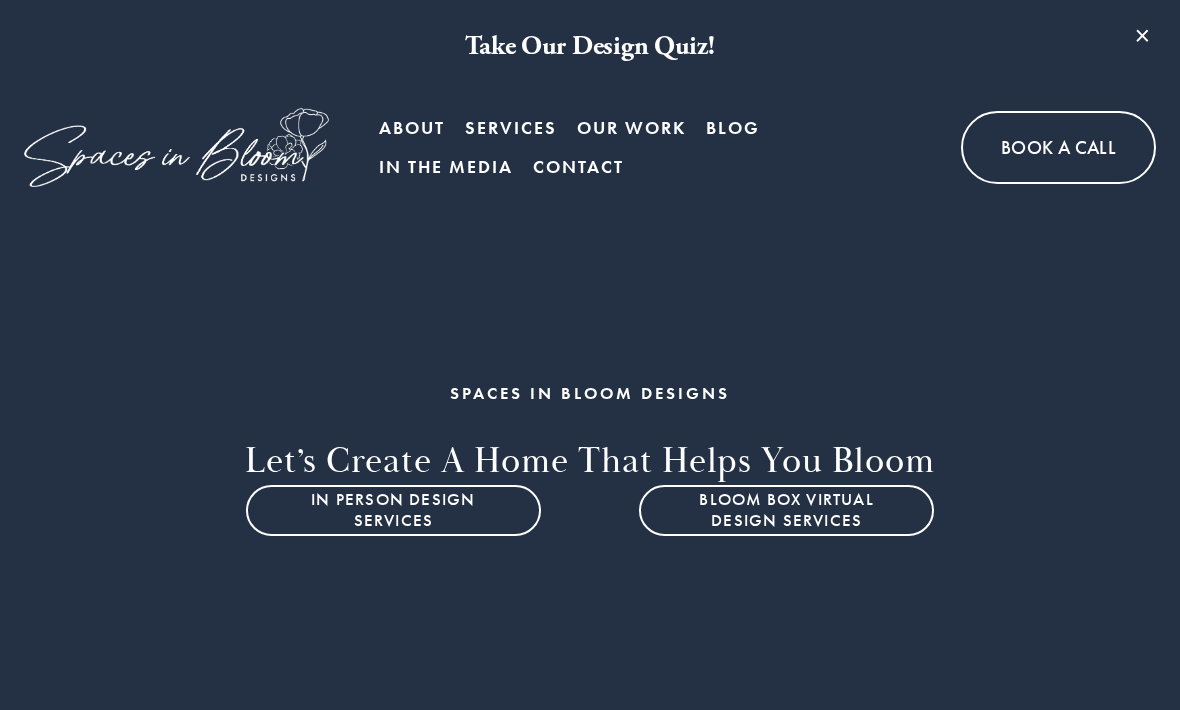 click at bounding box center [1142, 37] 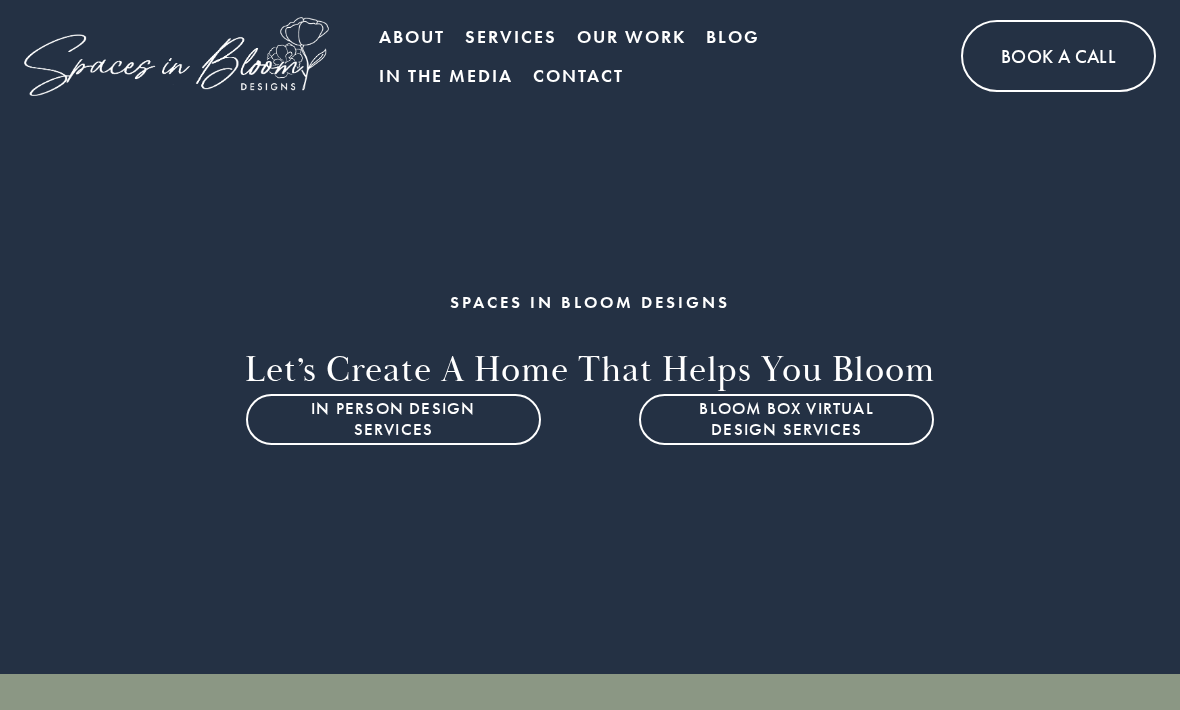 click on "Our Work" at bounding box center (631, 36) 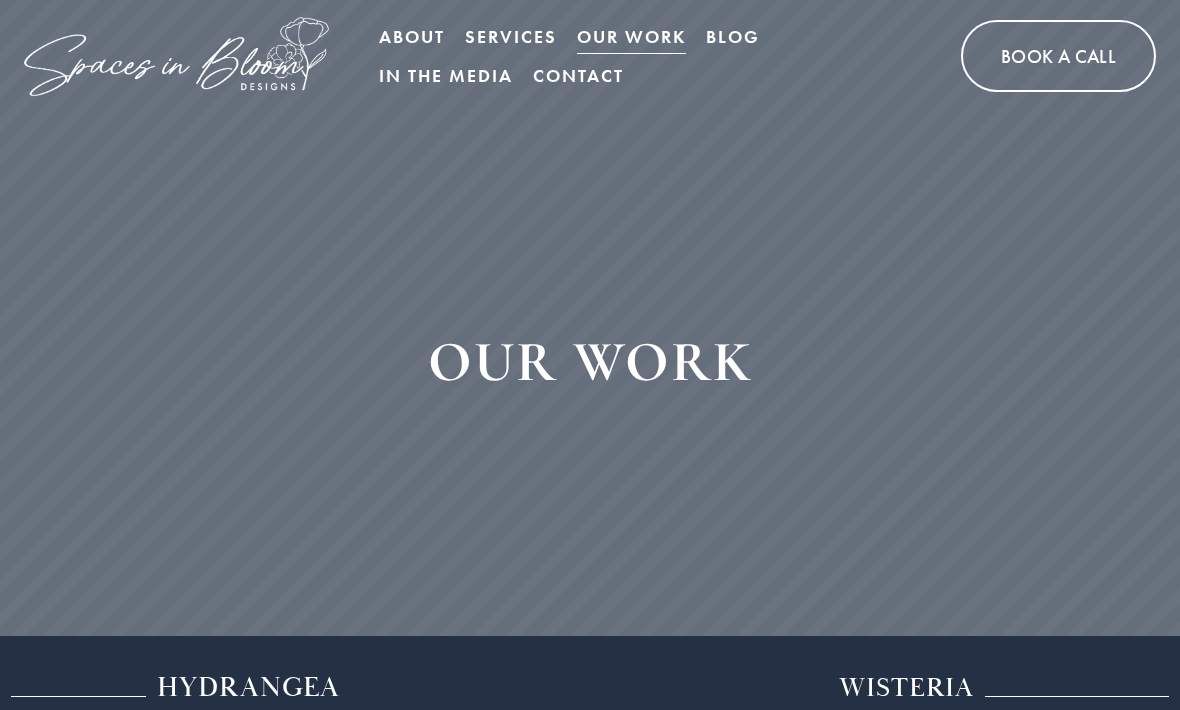 scroll, scrollTop: 0, scrollLeft: 0, axis: both 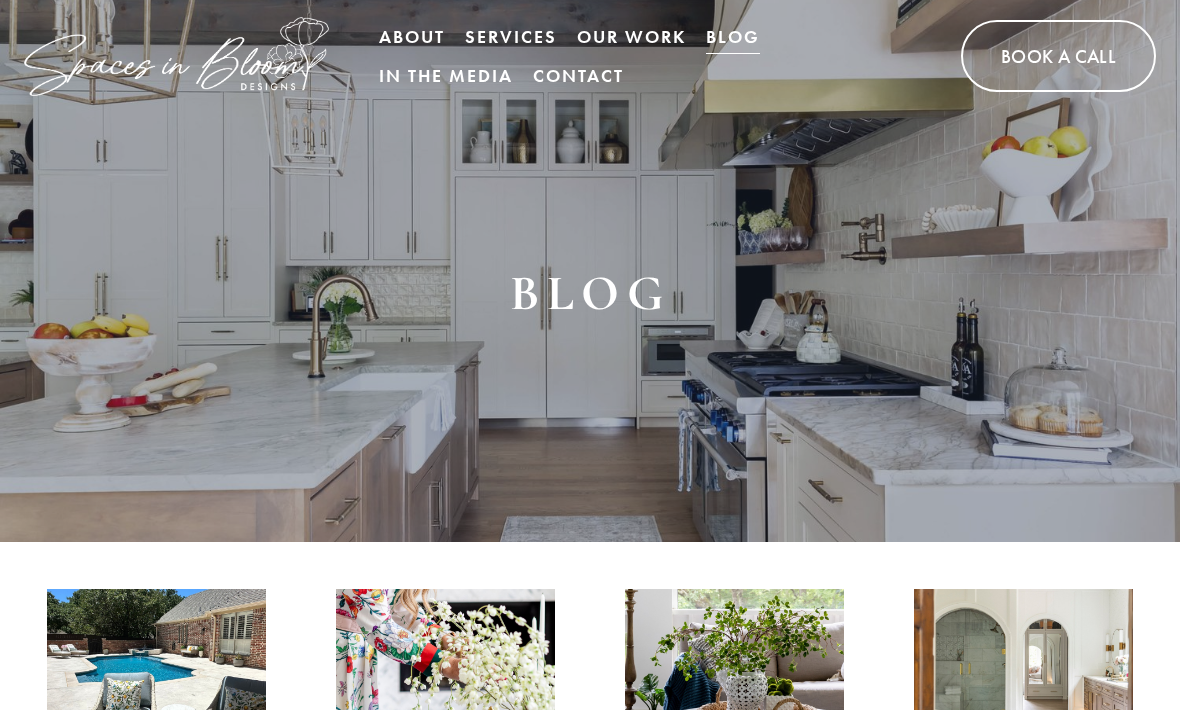 click on "In the Media" at bounding box center [446, 75] 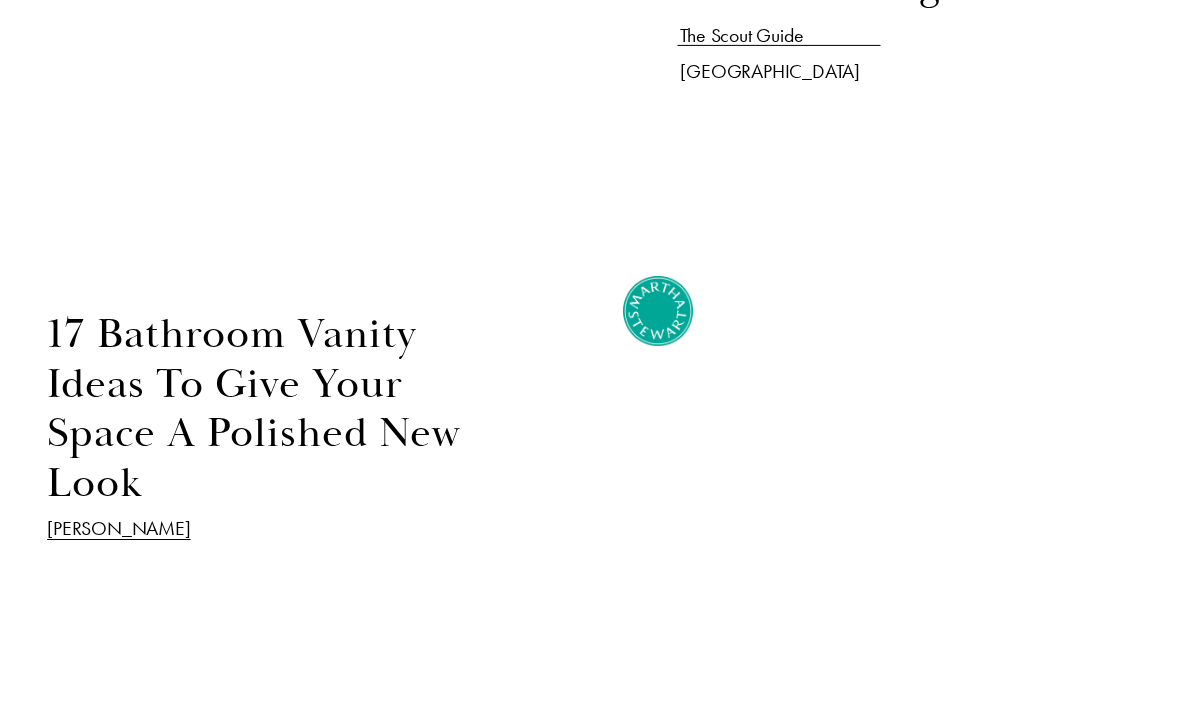 scroll, scrollTop: 1275, scrollLeft: 0, axis: vertical 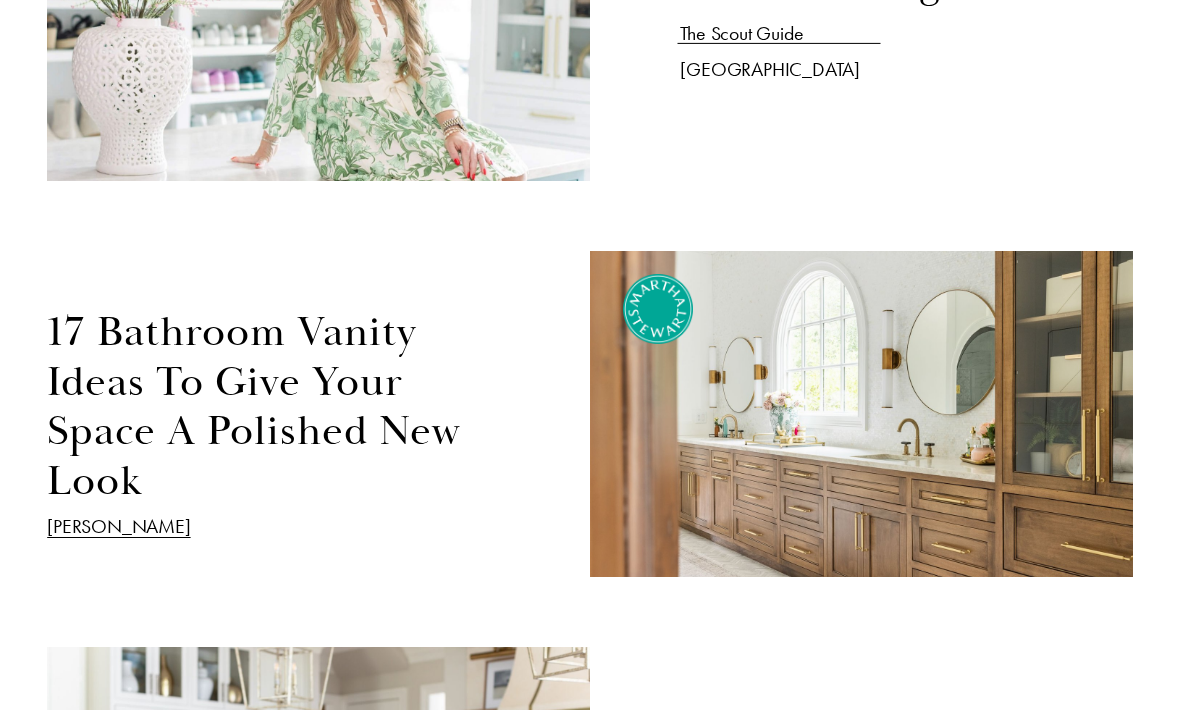 click on "17 Bathroom Vanity Ideas to Give Your Space a Polished New Look" at bounding box center [254, 408] 